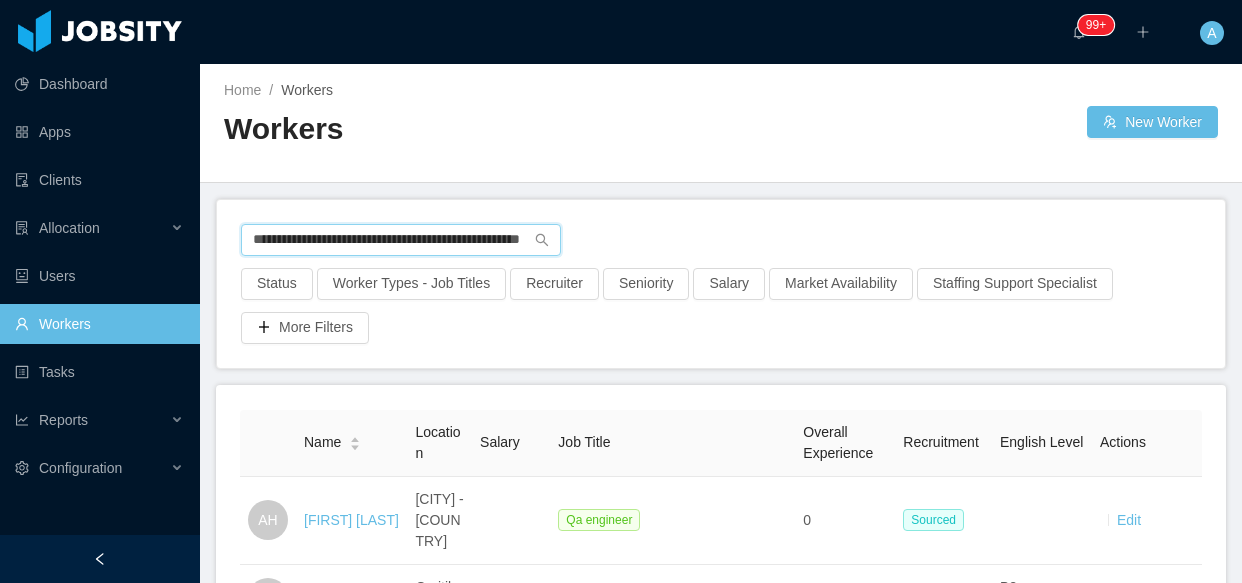 scroll, scrollTop: 0, scrollLeft: 0, axis: both 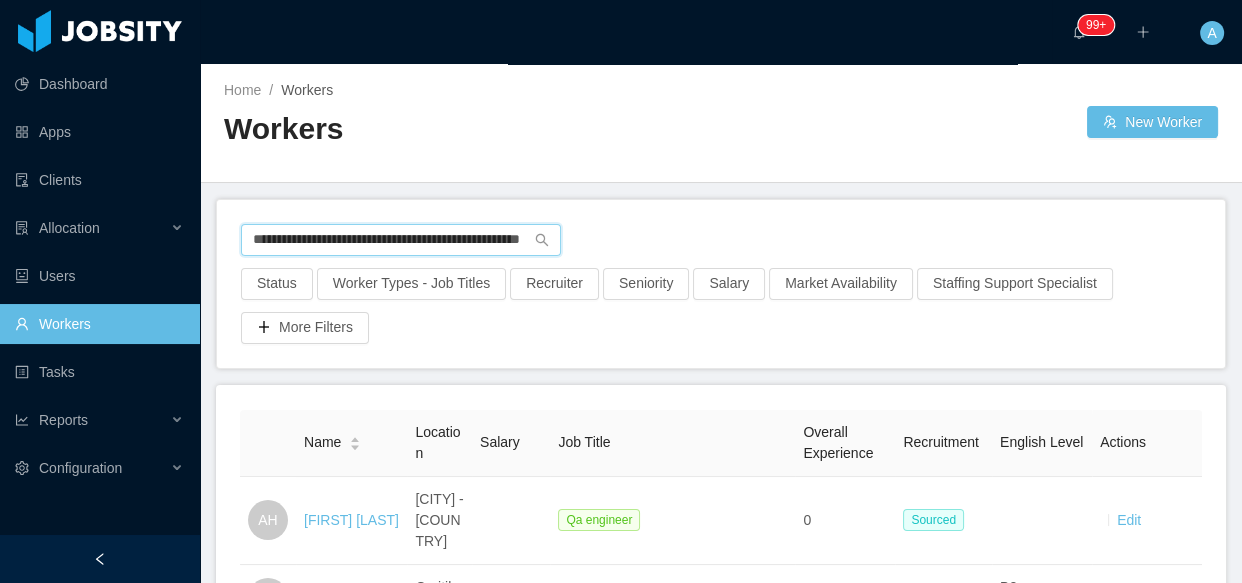 drag, startPoint x: 258, startPoint y: 244, endPoint x: 938, endPoint y: 244, distance: 680 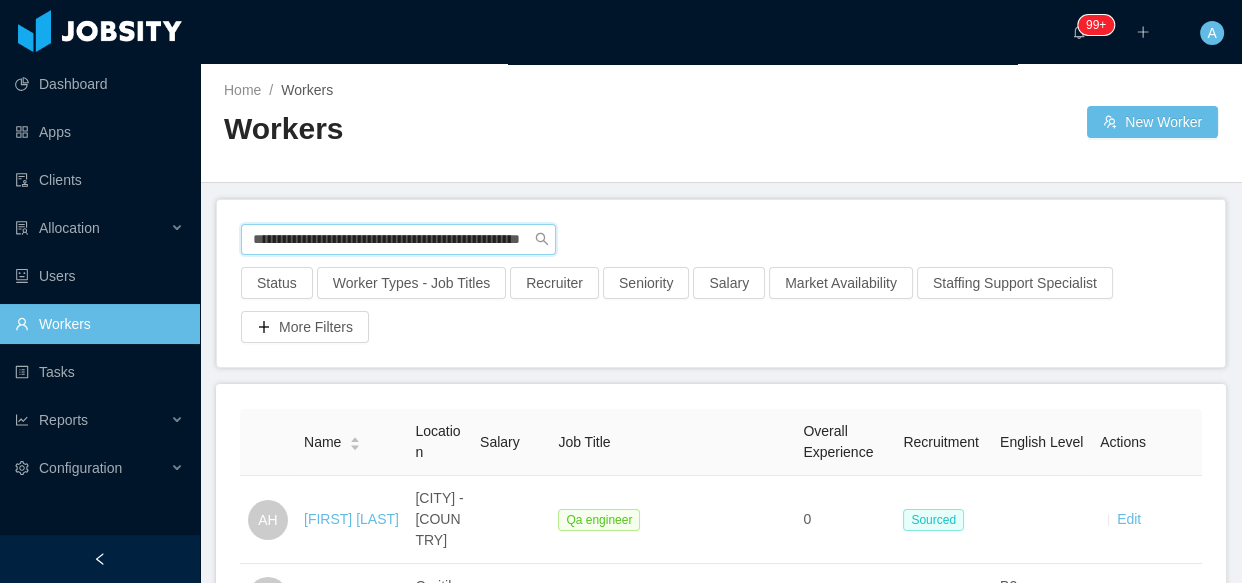 type on "*" 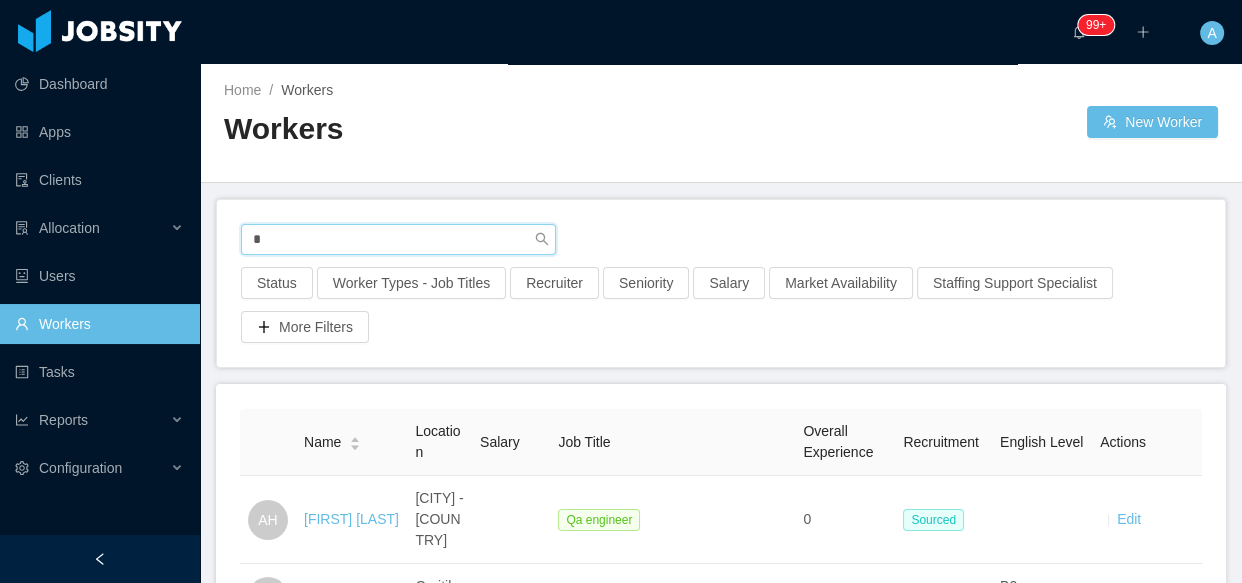scroll, scrollTop: 0, scrollLeft: 0, axis: both 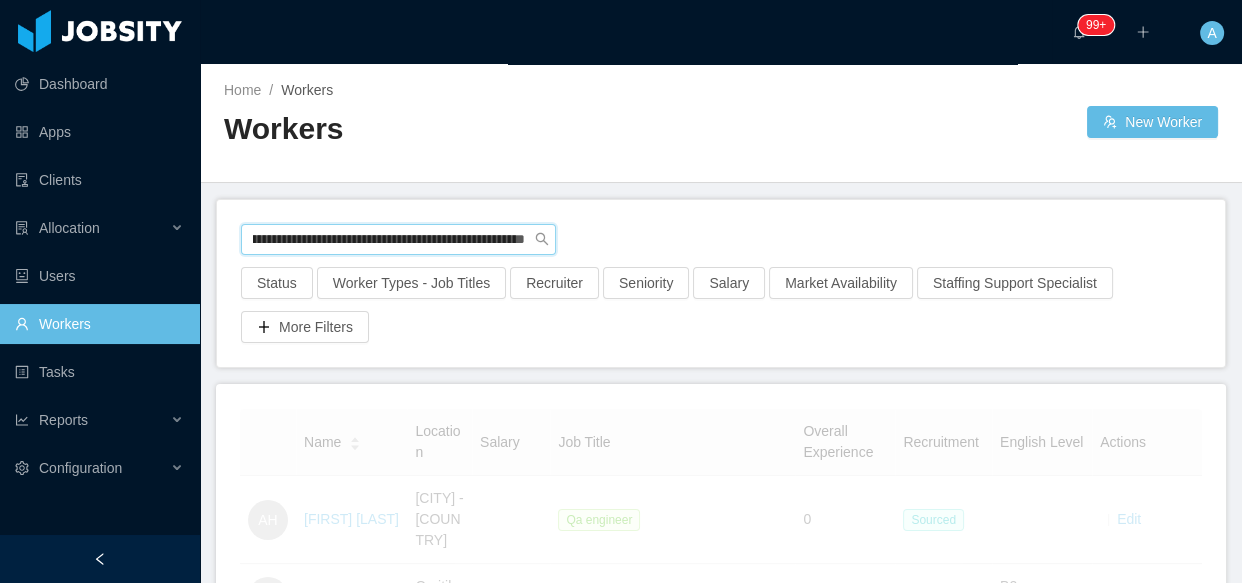 type on "**********" 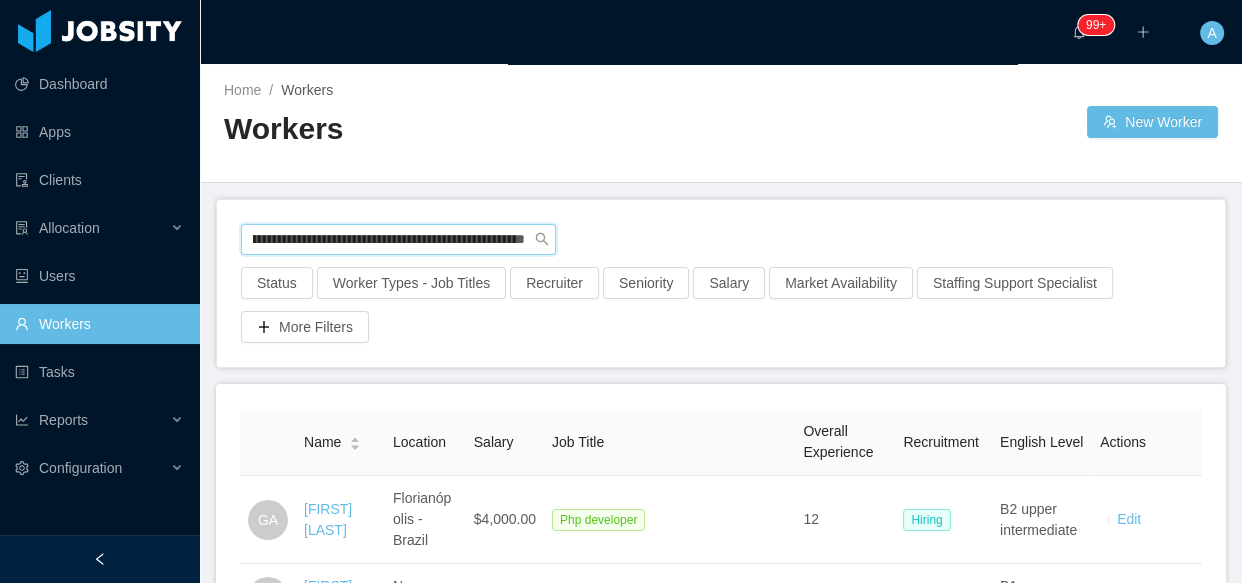 scroll, scrollTop: 0, scrollLeft: 0, axis: both 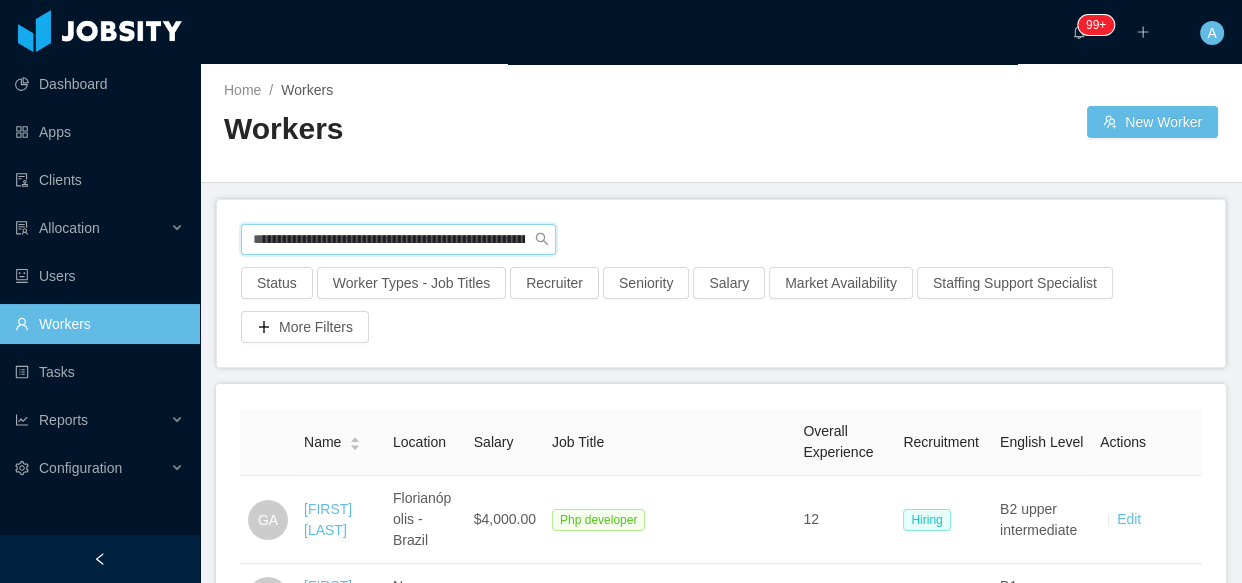 drag, startPoint x: 254, startPoint y: 239, endPoint x: 1040, endPoint y: 218, distance: 786.28046 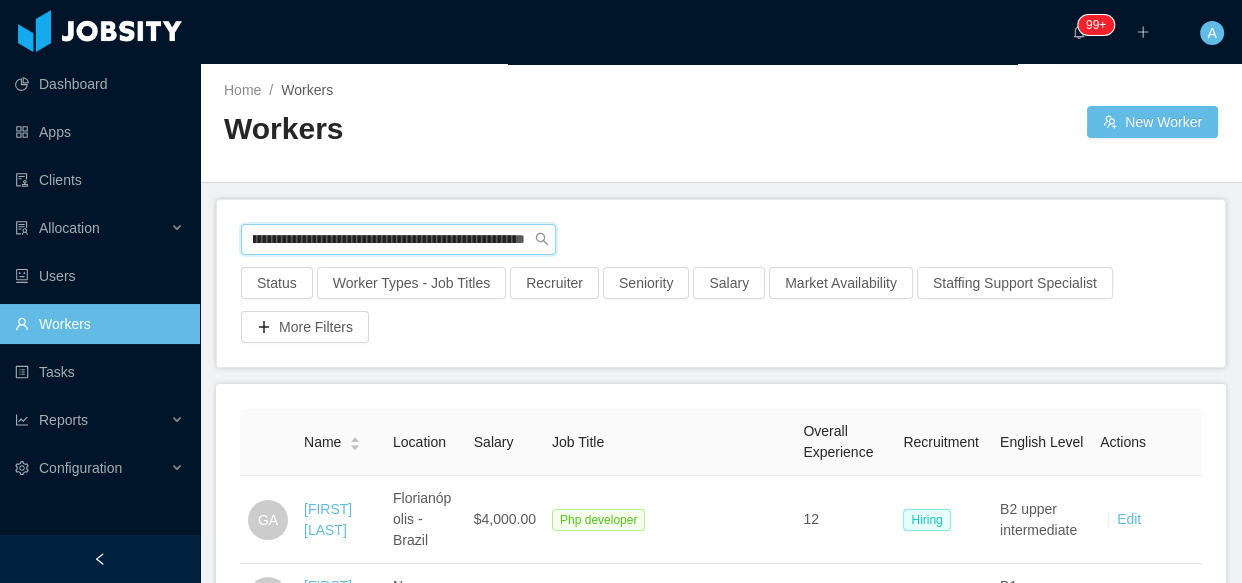 click on "**********" at bounding box center [721, 246] 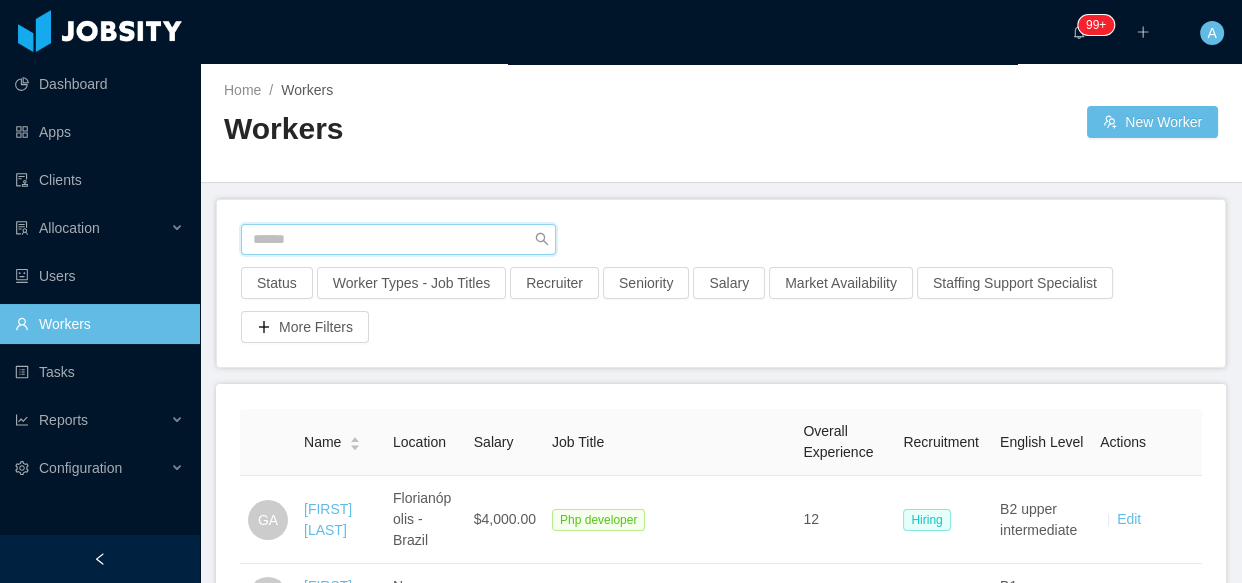 scroll, scrollTop: 0, scrollLeft: 0, axis: both 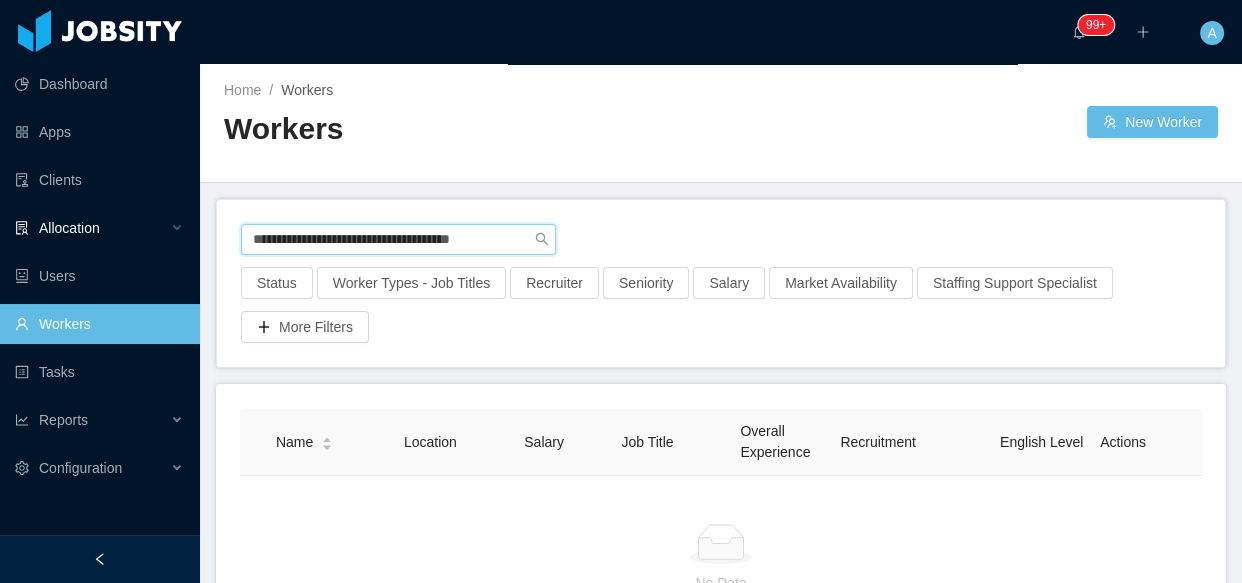 click on "**********" at bounding box center [621, 291] 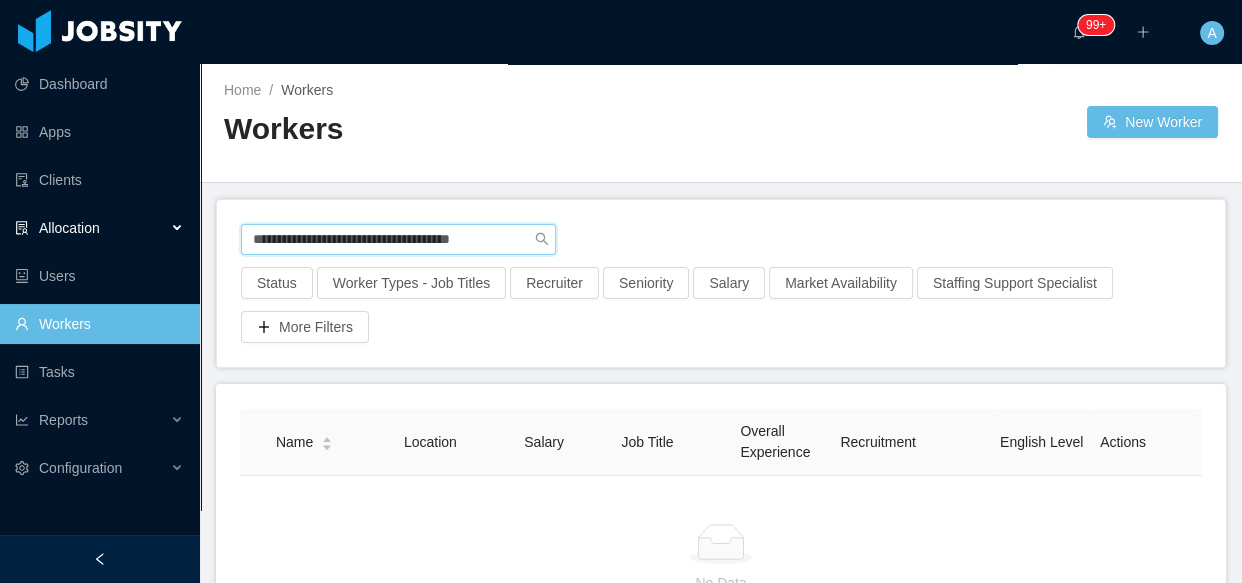 paste 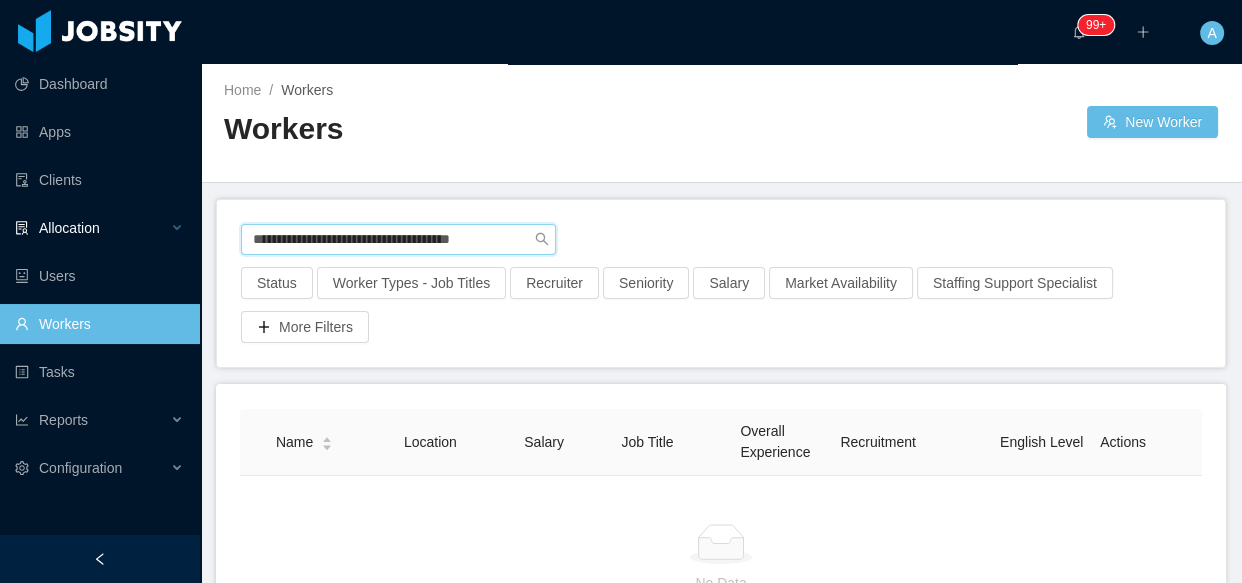 drag, startPoint x: 516, startPoint y: 231, endPoint x: 0, endPoint y: 224, distance: 516.0475 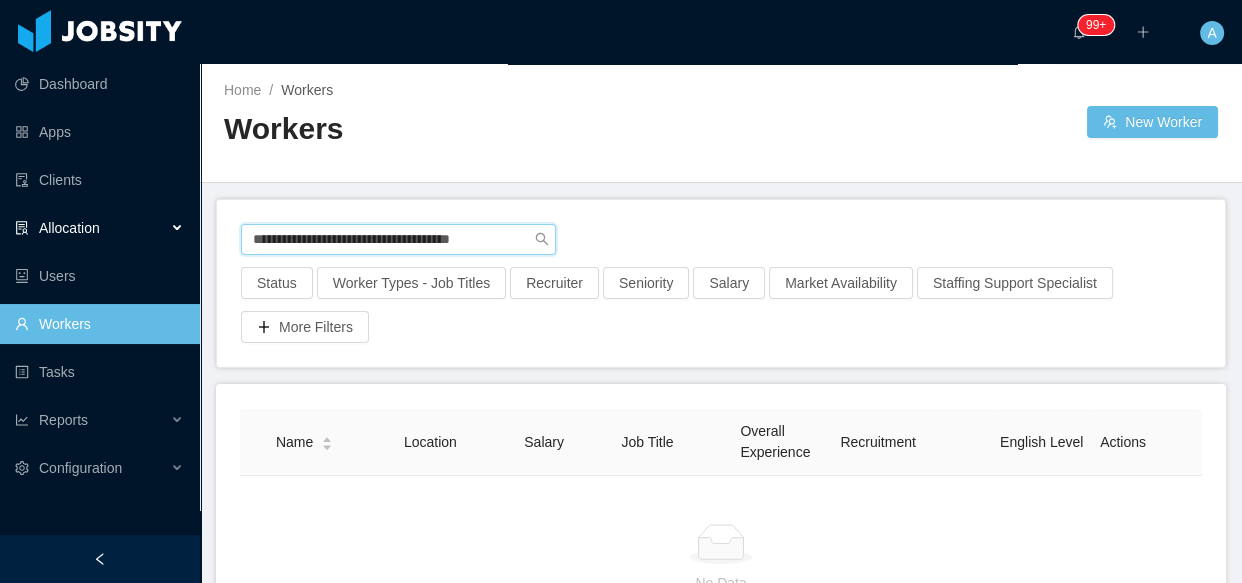 paste on "**********" 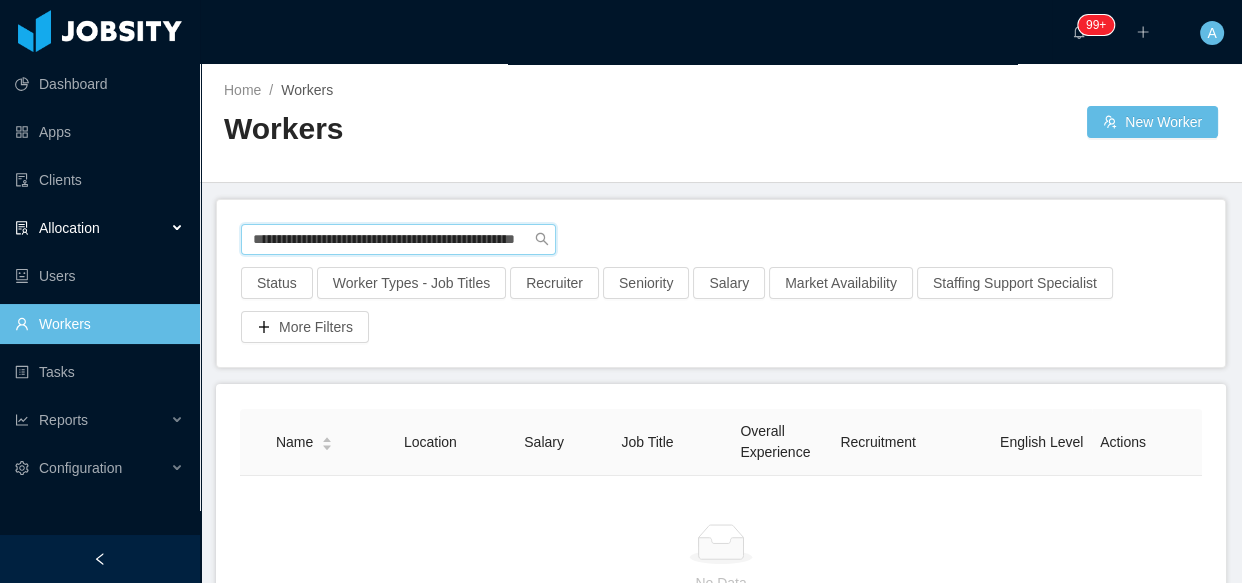 scroll, scrollTop: 0, scrollLeft: 66, axis: horizontal 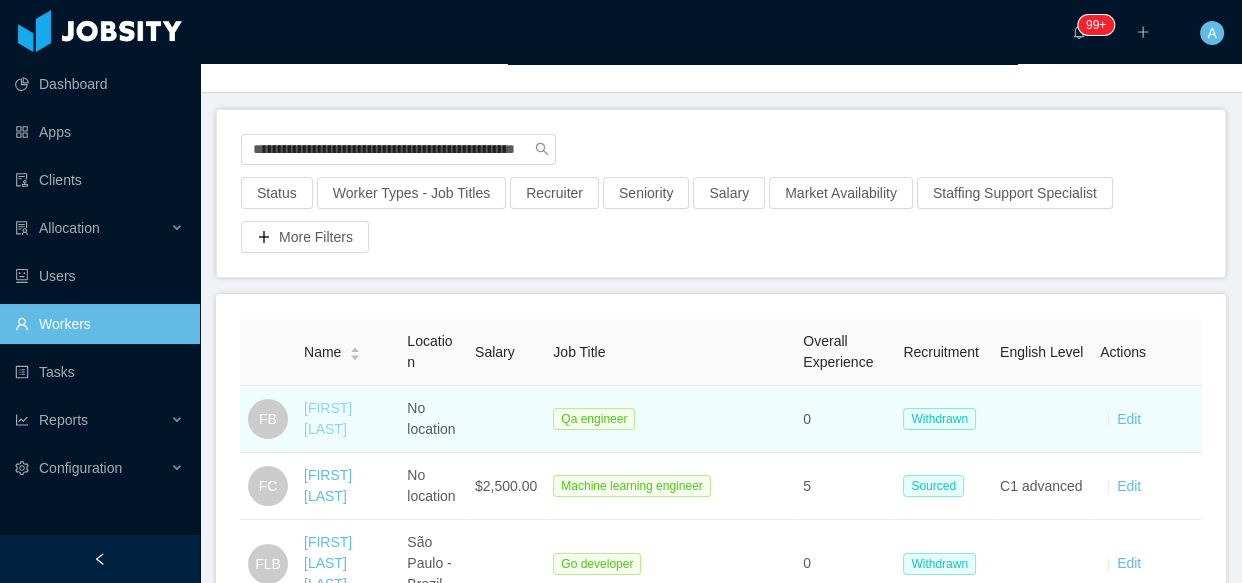 click on "[FIRST] [LAST]" at bounding box center [328, 418] 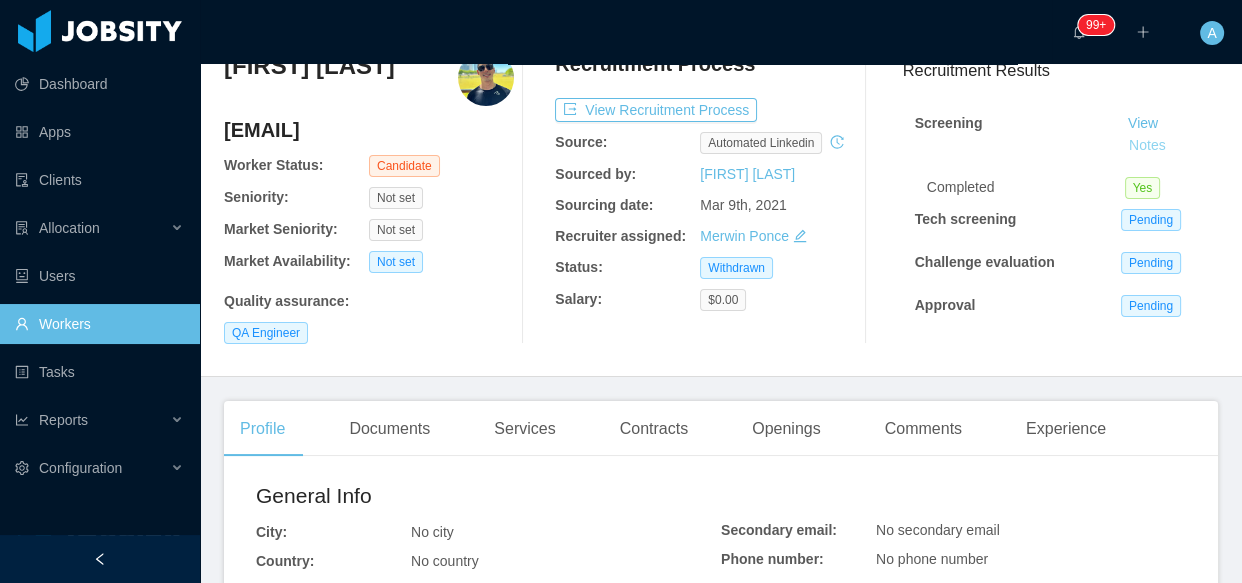 click on "Notes" at bounding box center (1147, 146) 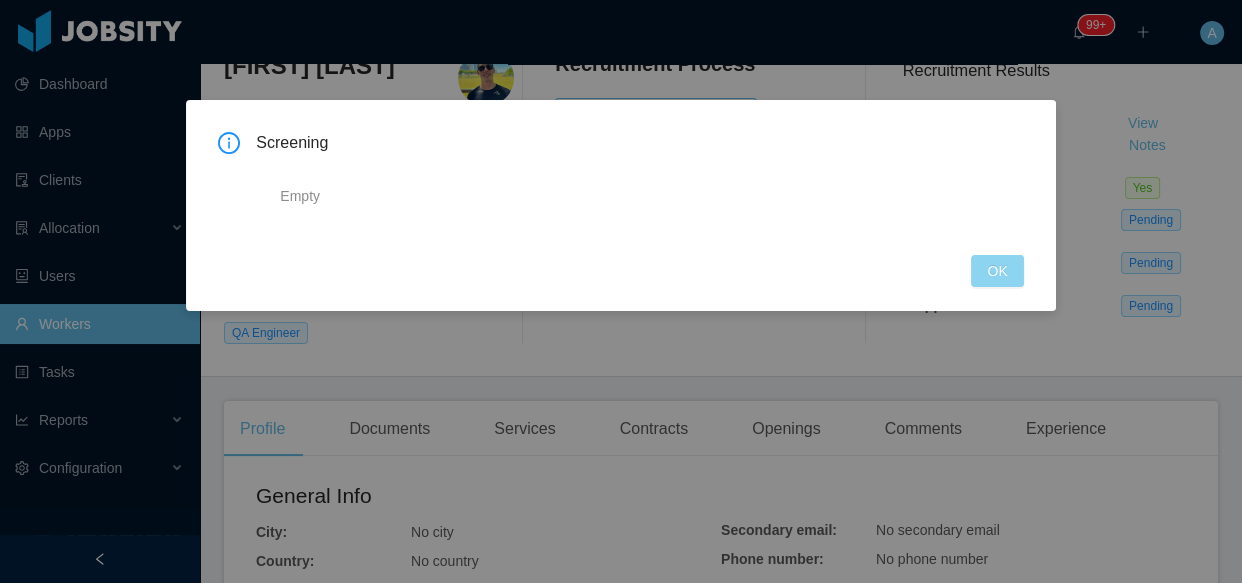 click on "OK" at bounding box center (997, 271) 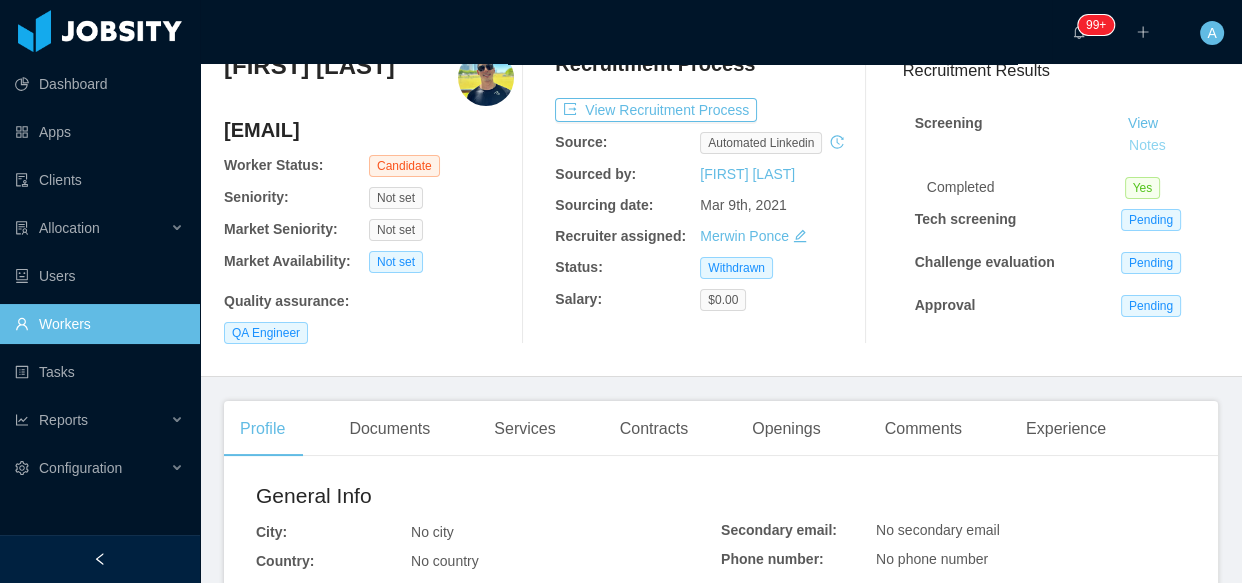 scroll, scrollTop: 0, scrollLeft: 0, axis: both 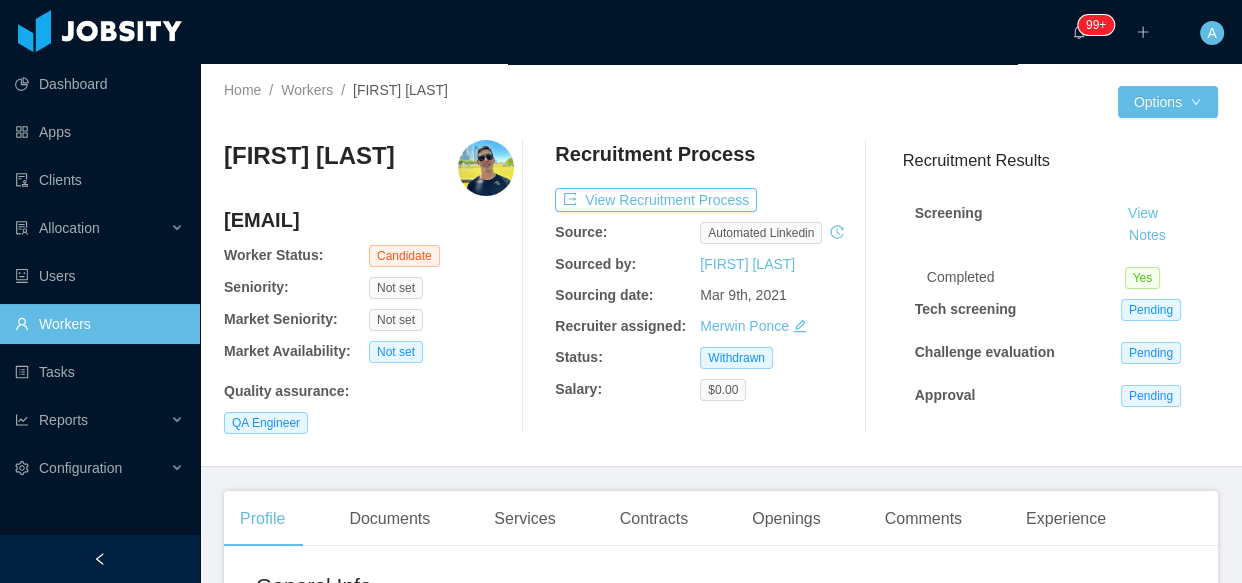 click on "Workers" at bounding box center [99, 324] 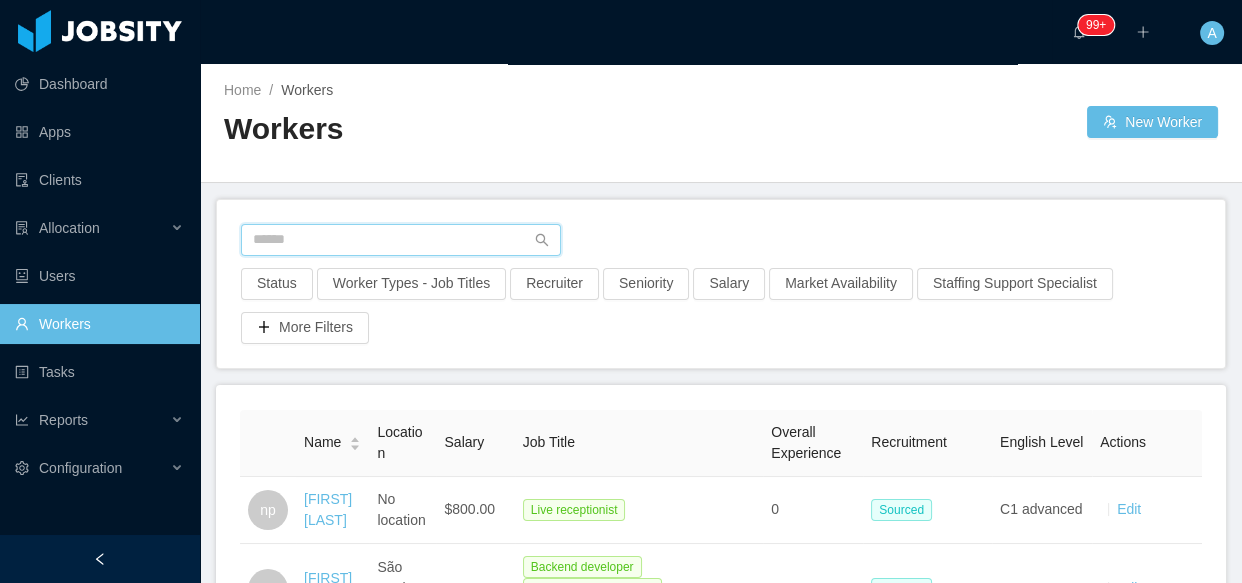 click at bounding box center [401, 240] 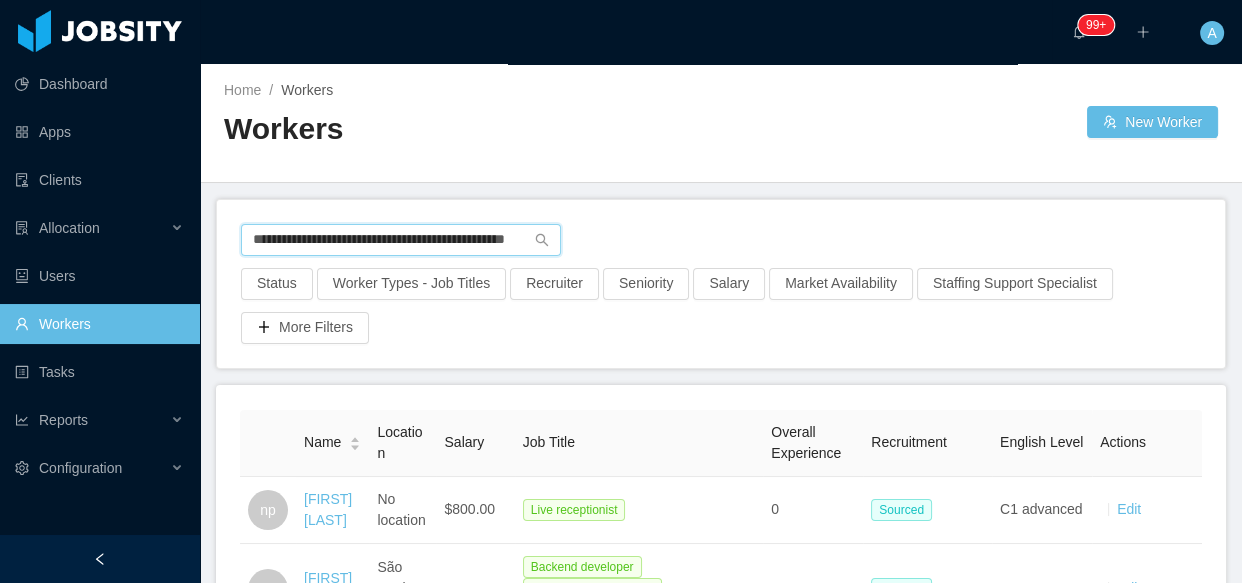 scroll, scrollTop: 0, scrollLeft: 54, axis: horizontal 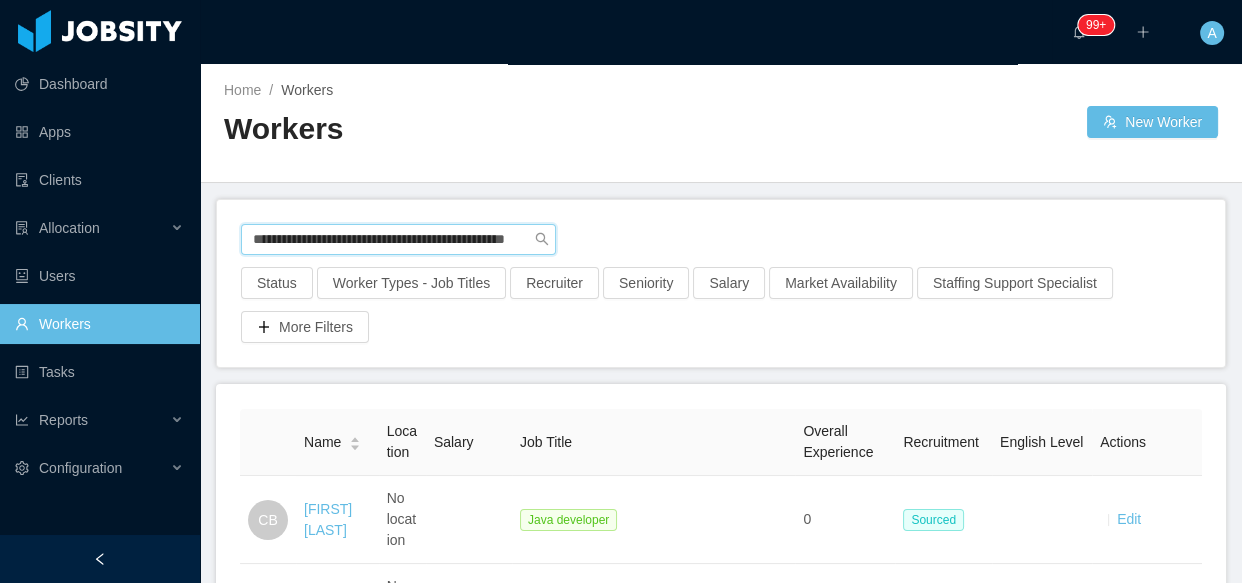 drag, startPoint x: 246, startPoint y: 241, endPoint x: 890, endPoint y: 247, distance: 644.02795 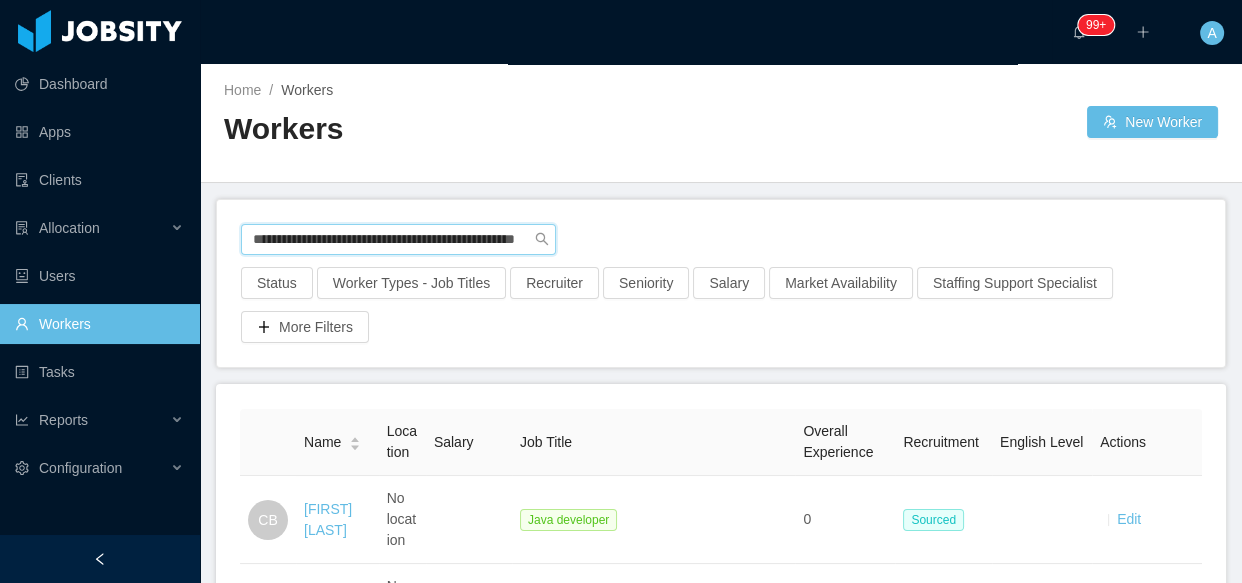 scroll, scrollTop: 0, scrollLeft: 72, axis: horizontal 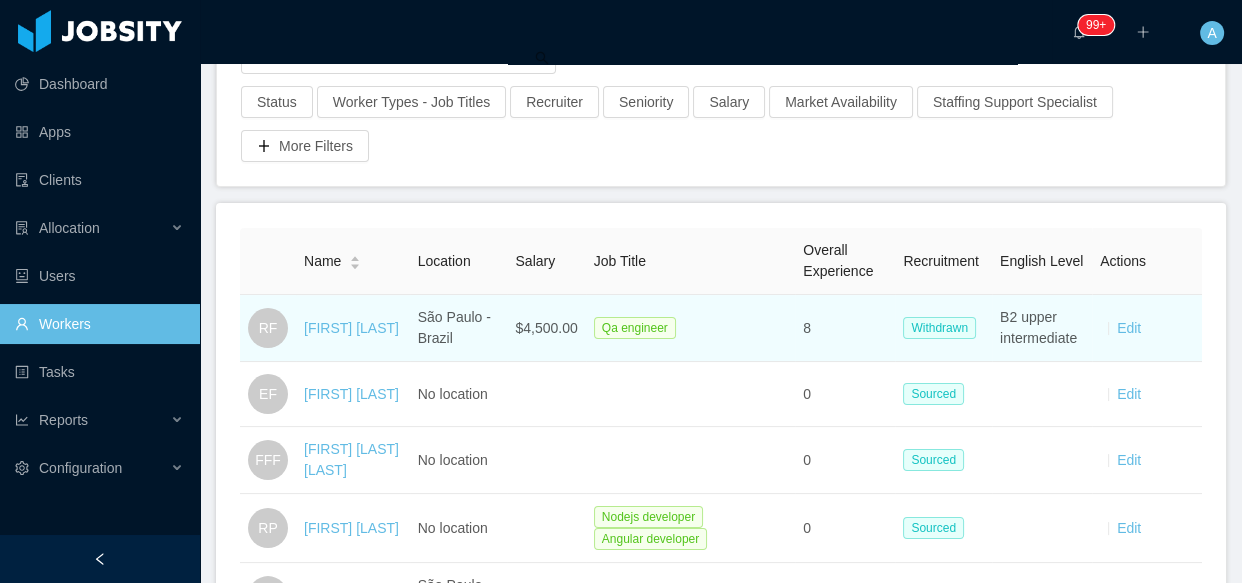 click on "[FIRST] [LAST]" at bounding box center [353, 328] 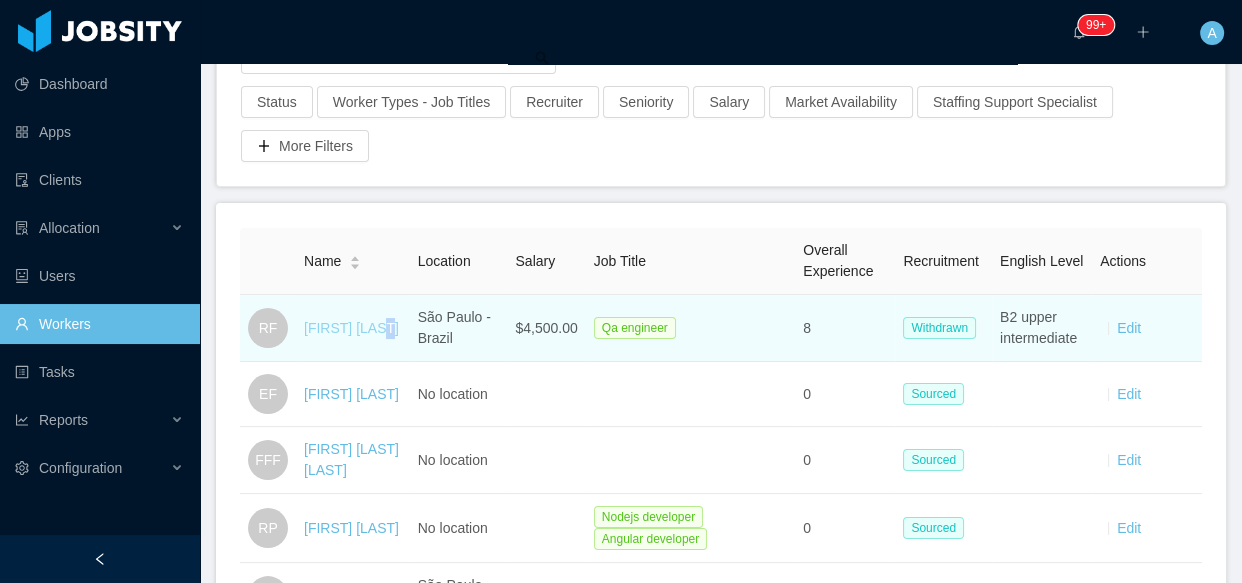 click on "[FIRST] [LAST]" at bounding box center (351, 328) 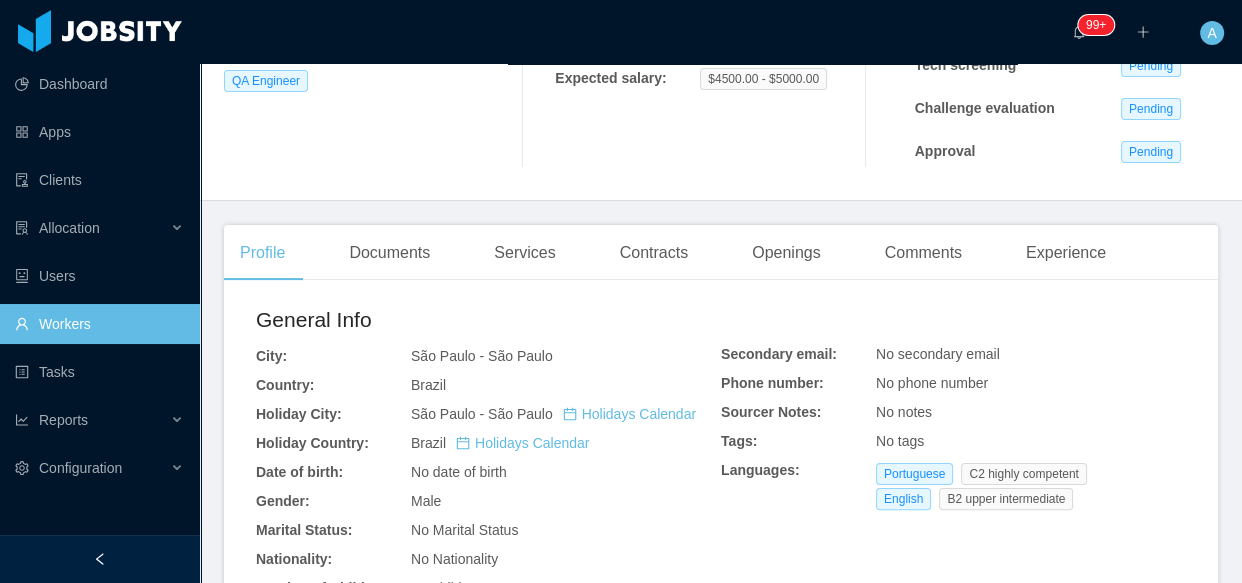 scroll, scrollTop: 0, scrollLeft: 0, axis: both 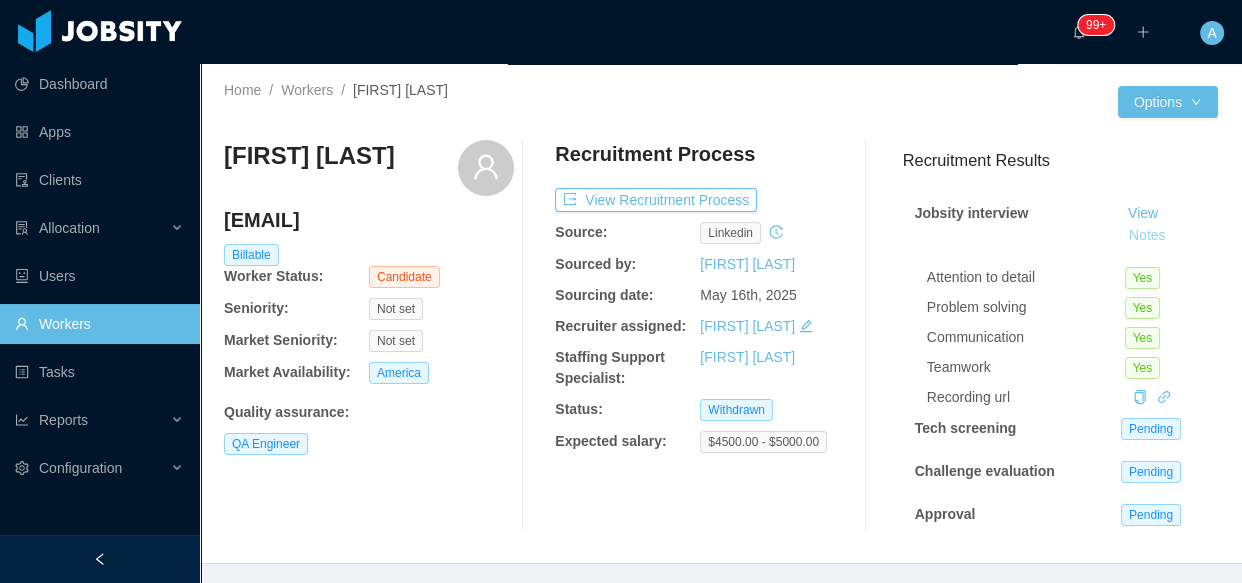 click on "Notes" at bounding box center (1147, 236) 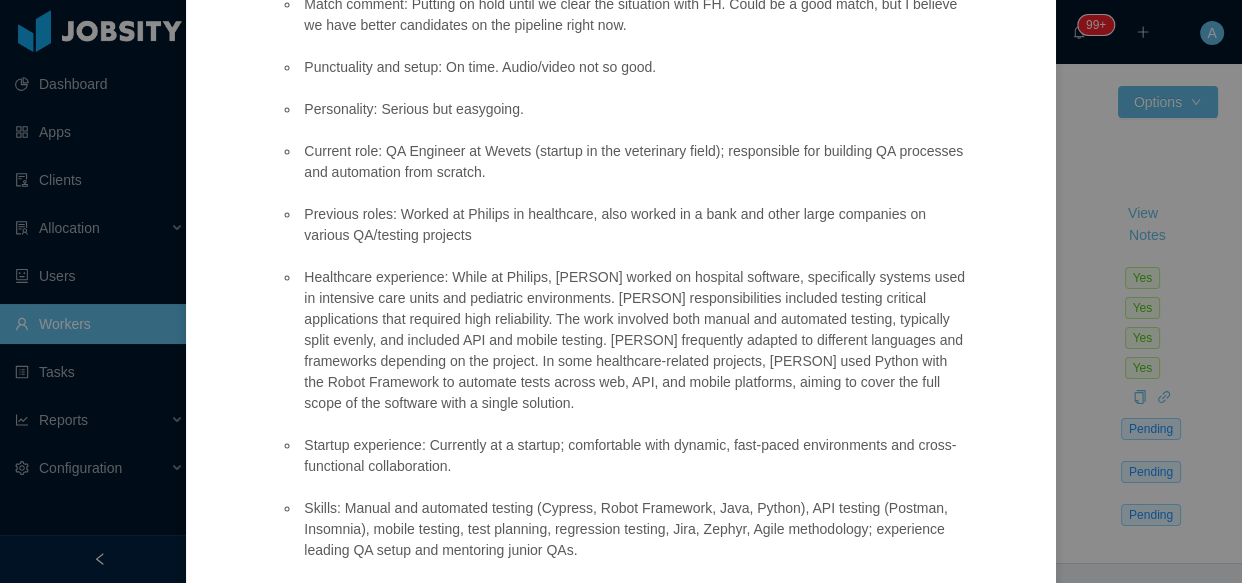 scroll, scrollTop: 297, scrollLeft: 0, axis: vertical 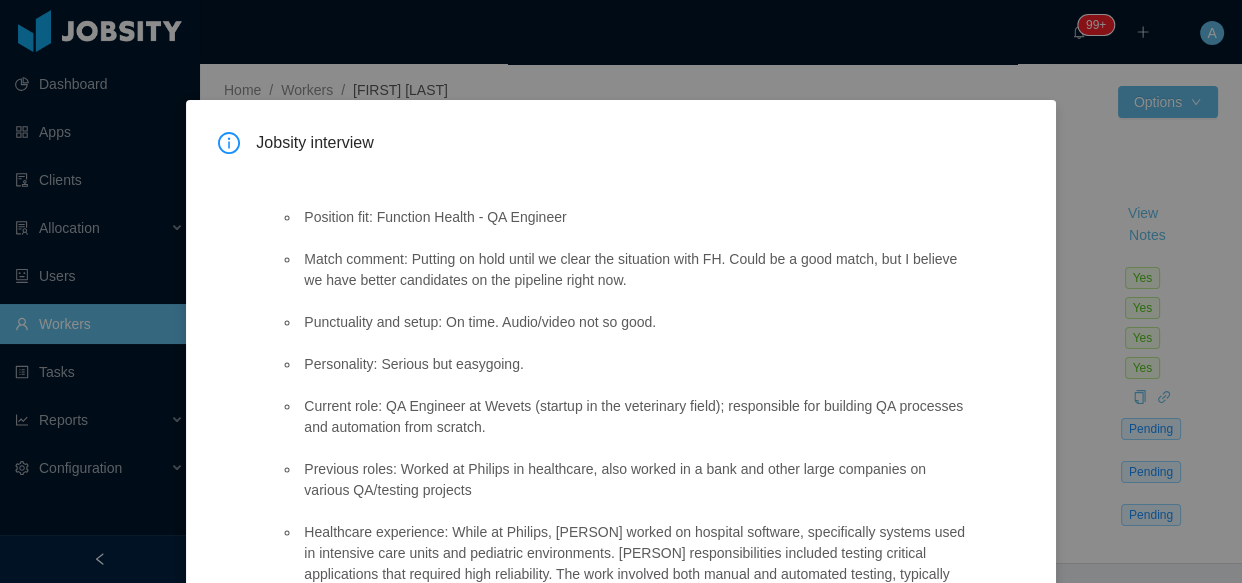 click on "Jobsity interview Position fit: Function Health - QA Engineer Match comment: Putting on hold until we clear the situation with FH. Could be a good match, but I believe we have better candidates on the pipeline right now. Punctuality and setup: On time. Audio/video not so good. Personality: Serious but easygoing. Current role: QA Engineer at Wevets (startup in the veterinary field); responsible for building QA processes and automation from scratch. Previous roles: Worked at Philips in healthcare, also worked in a bank and other large companies on various QA/testing projects Startup experience: Currently at a startup; comfortable with dynamic, fast-paced environments and cross-functional collaboration. Skills: Manual and automated testing (Cypress, Robot Framework, Java, Python), API testing (Postman, Insomnia), mobile testing, test planning, regression testing, Jira, Zephyr, Agile methodology; experience leading QA setup and mentoring junior QAs. Industries: Healthcare, banking, veterinary.
OK" at bounding box center [621, 291] 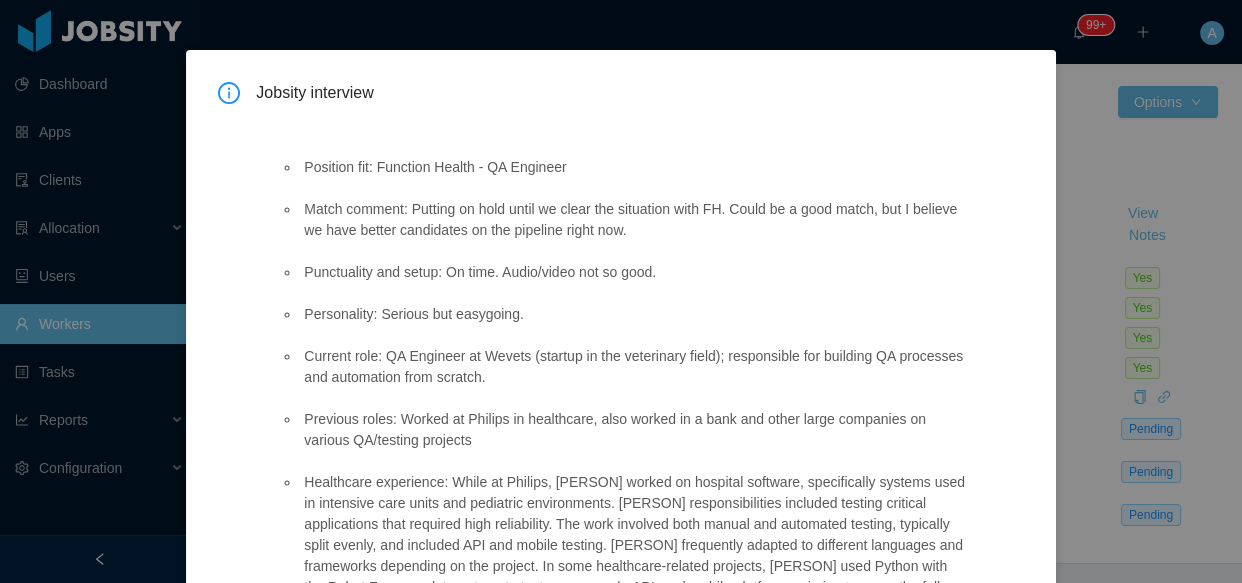 scroll, scrollTop: 181, scrollLeft: 0, axis: vertical 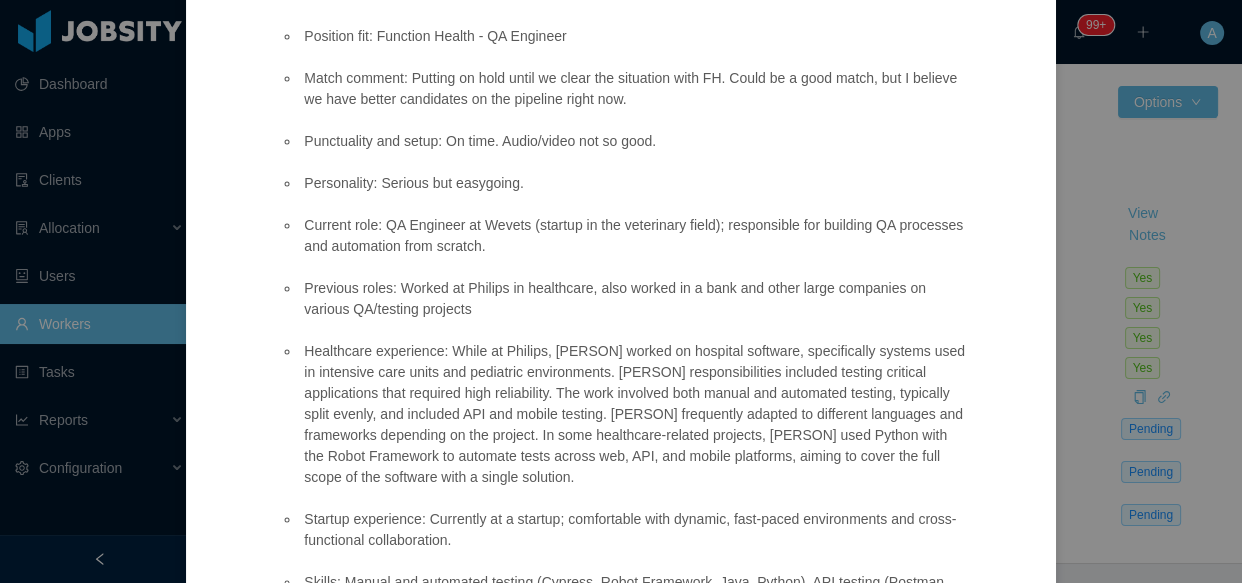 click on "Previous roles: Worked at Philips in healthcare, also worked in a bank and other large companies on various QA/testing projects" at bounding box center (633, 299) 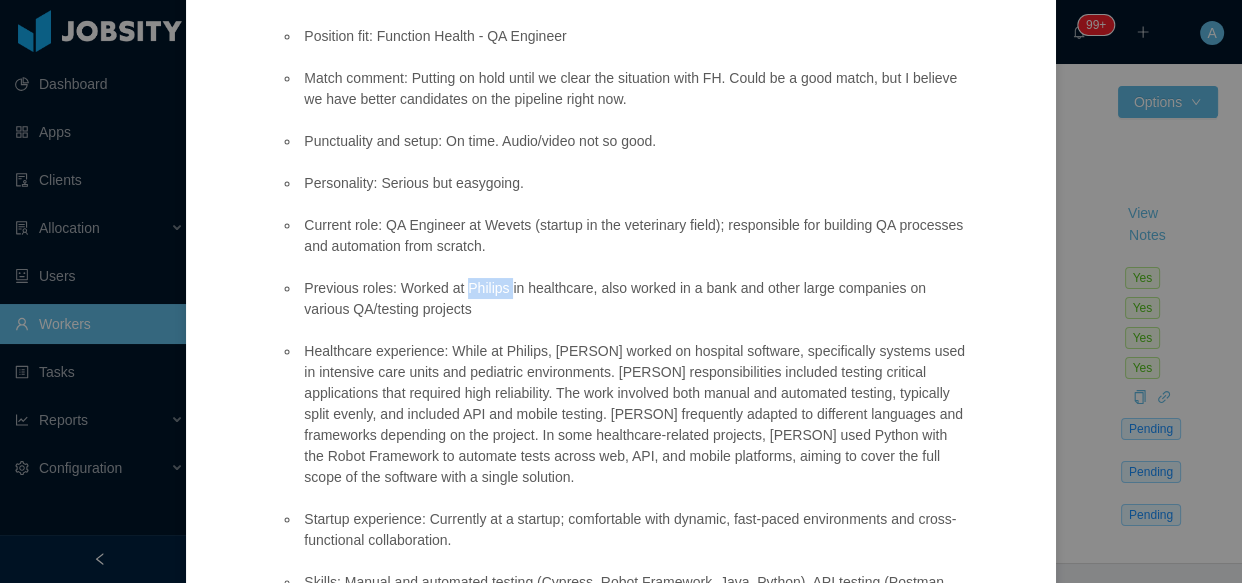 click on "Previous roles: Worked at Philips in healthcare, also worked in a bank and other large companies on various QA/testing projects" at bounding box center (633, 299) 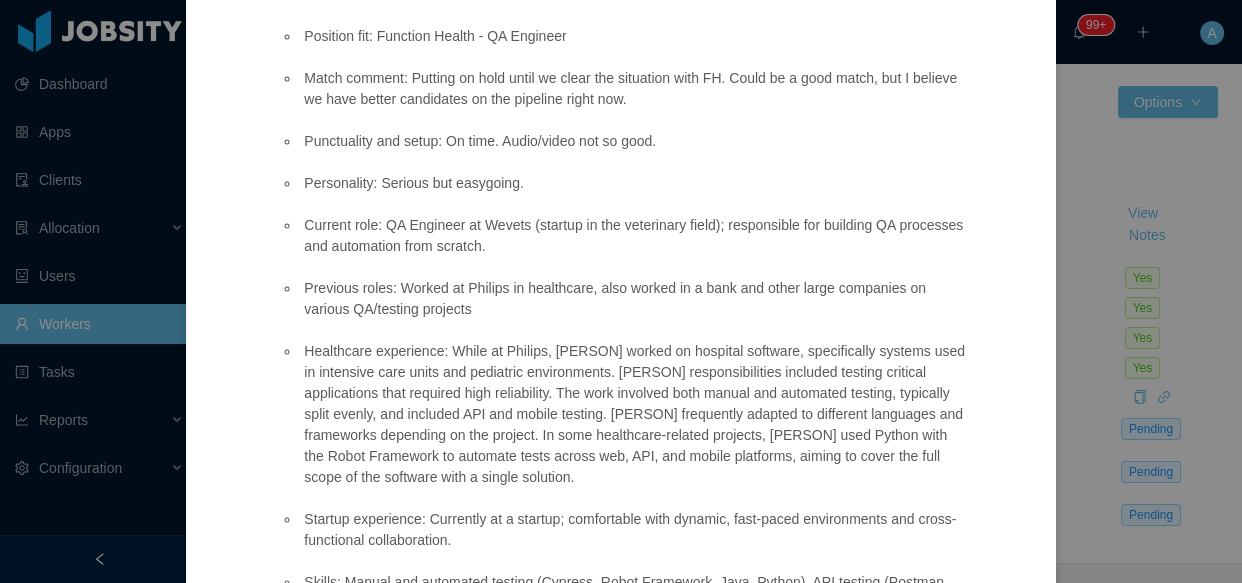 drag, startPoint x: 479, startPoint y: 287, endPoint x: 504, endPoint y: 247, distance: 47.169907 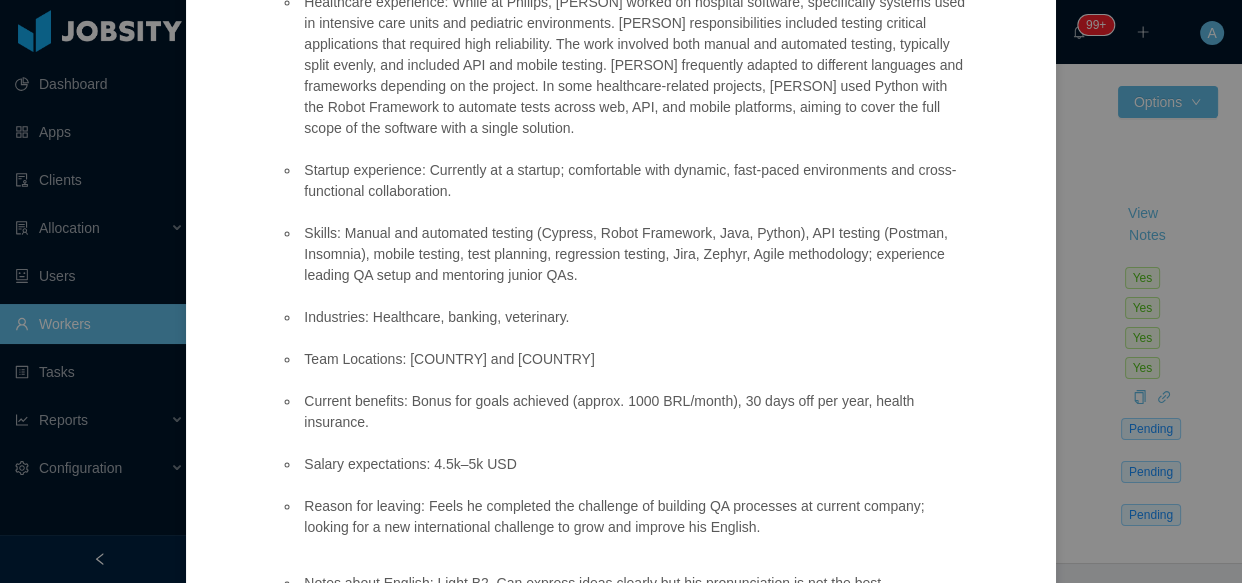scroll, scrollTop: 545, scrollLeft: 0, axis: vertical 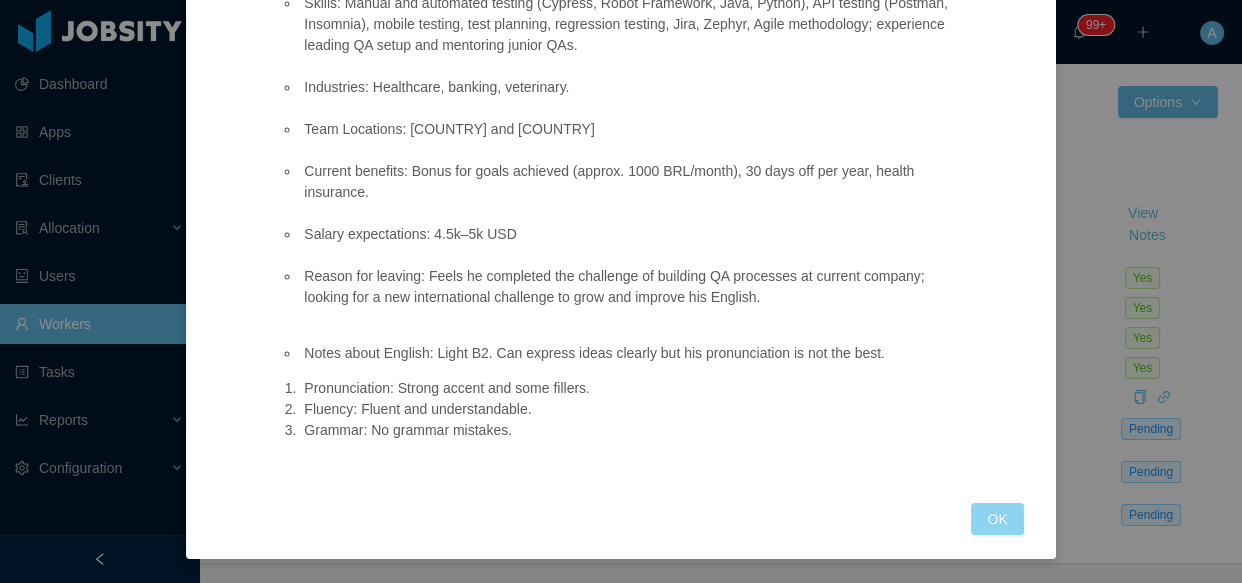 drag, startPoint x: 985, startPoint y: 521, endPoint x: 974, endPoint y: 507, distance: 17.804493 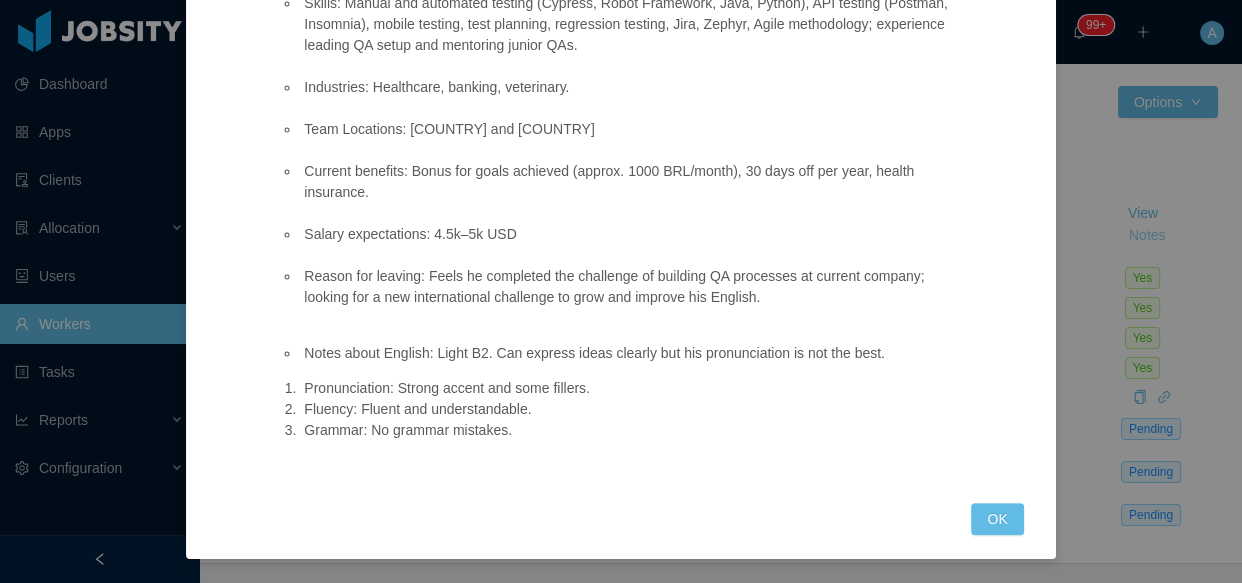 scroll, scrollTop: 660, scrollLeft: 0, axis: vertical 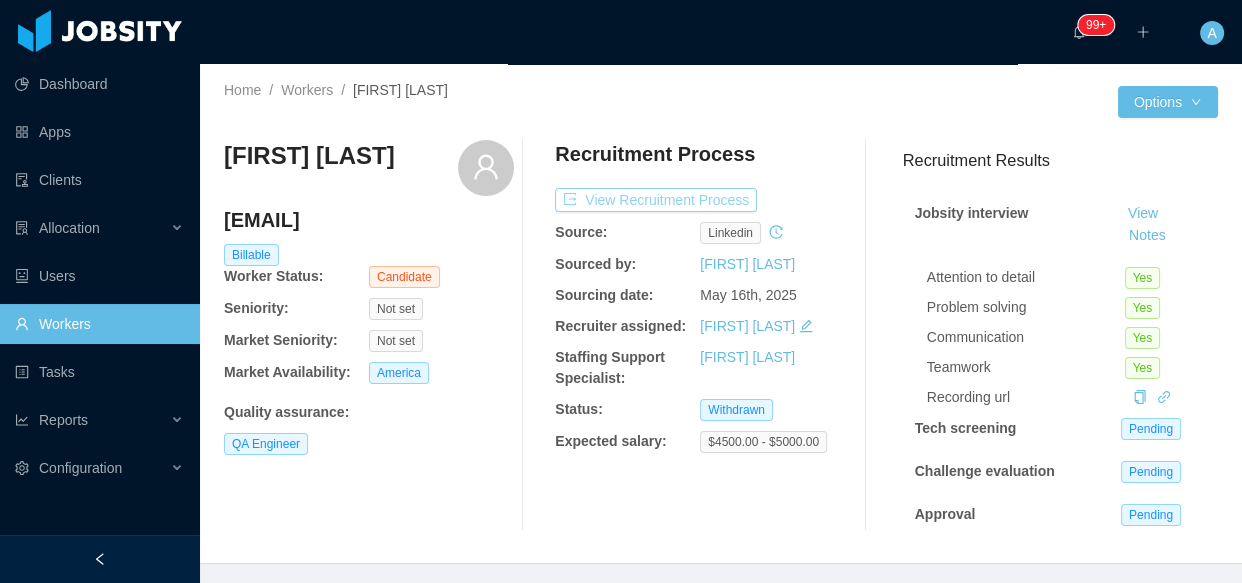 click on "View Recruitment Process" at bounding box center [656, 200] 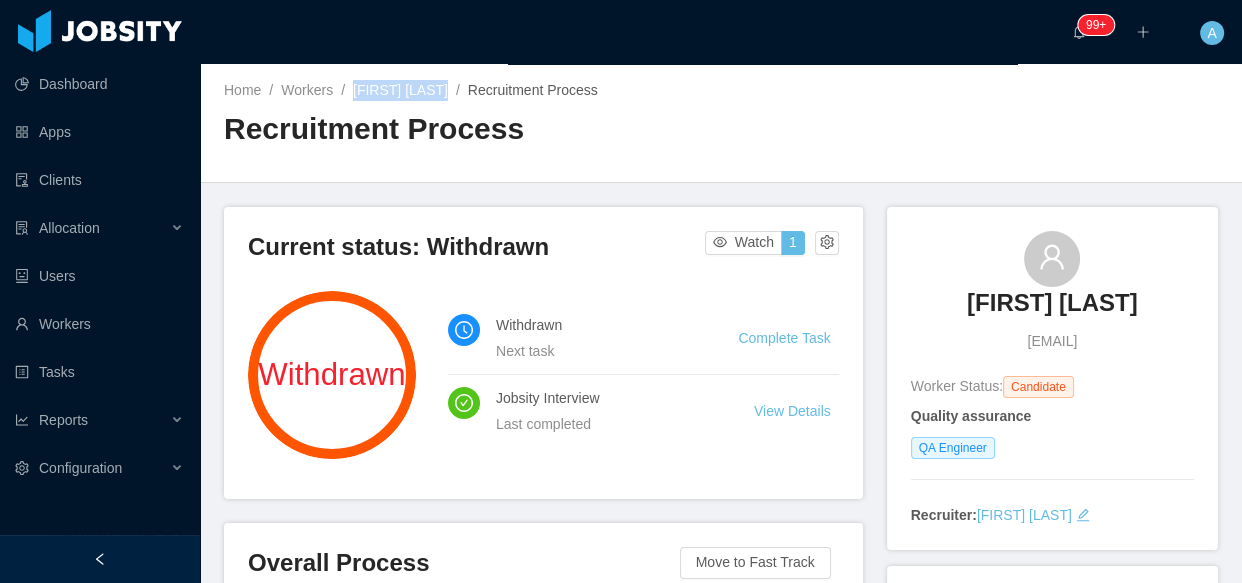 drag, startPoint x: 350, startPoint y: 98, endPoint x: 452, endPoint y: 89, distance: 102.396286 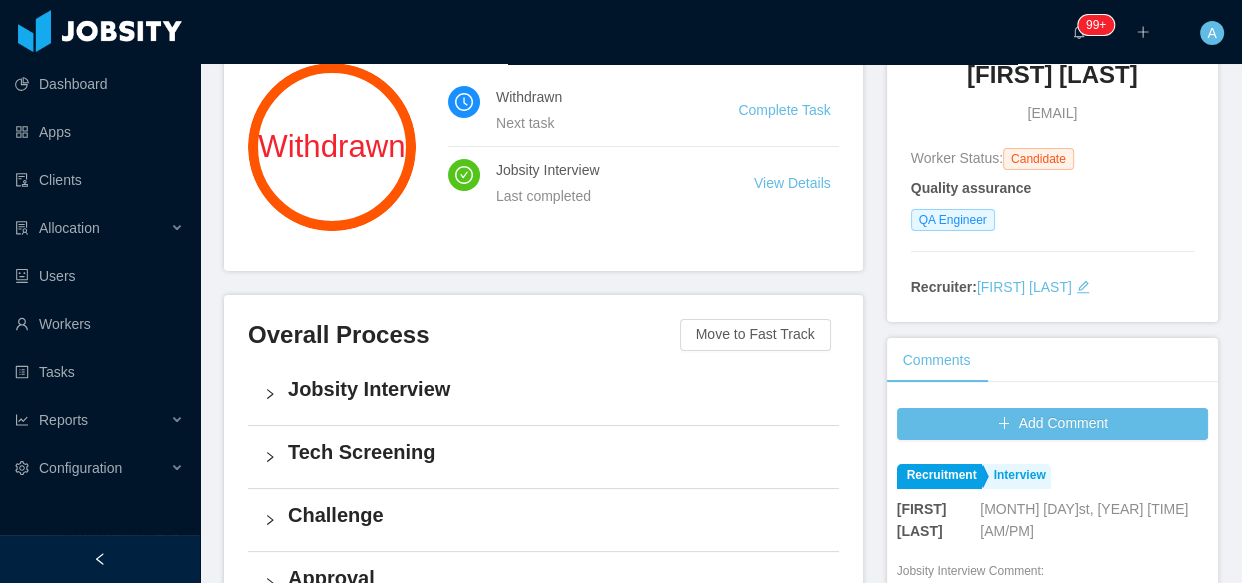 scroll, scrollTop: 636, scrollLeft: 0, axis: vertical 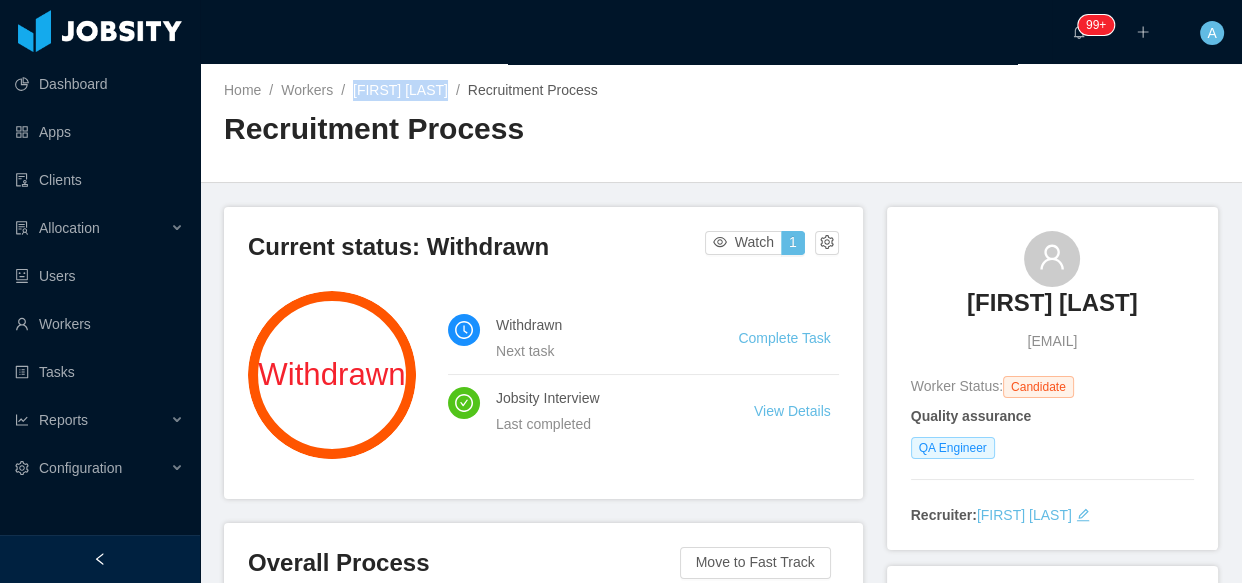 click on "[FIRST] [LAST]" at bounding box center (400, 90) 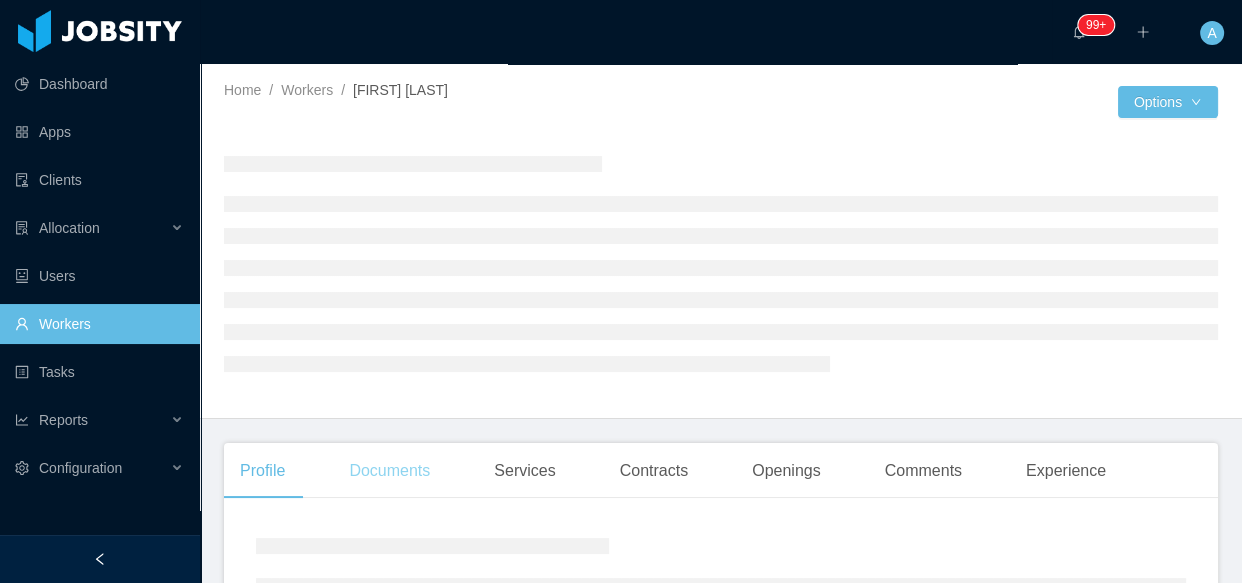 click on "Documents" at bounding box center (389, 471) 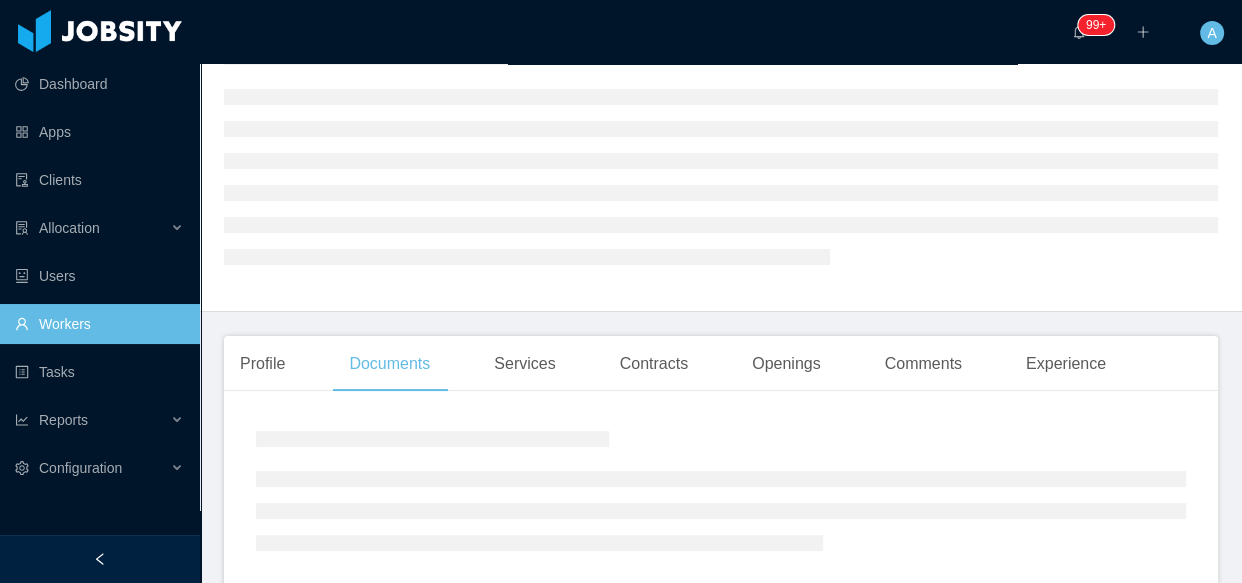 scroll, scrollTop: 213, scrollLeft: 0, axis: vertical 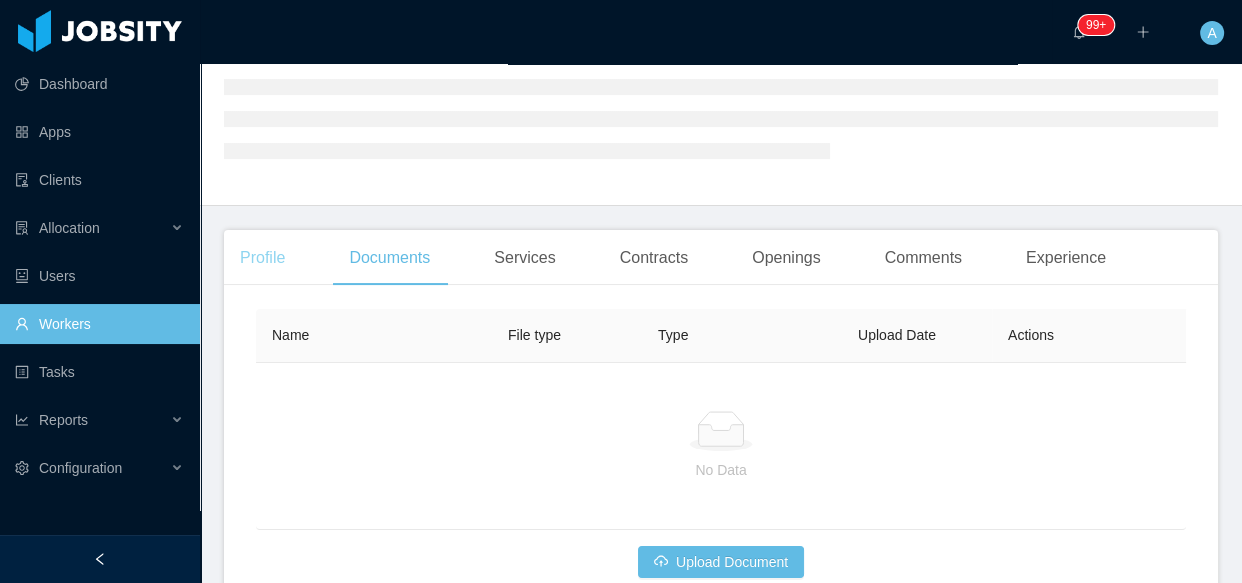 click on "Home / Workers / [PERSON] / Options Profile Documents Services Contracts Openings Comments Experience Name File type Type Upload Date Actions No Data Upload Document Copyright Jobsity © - 2025" at bounding box center (721, 110) 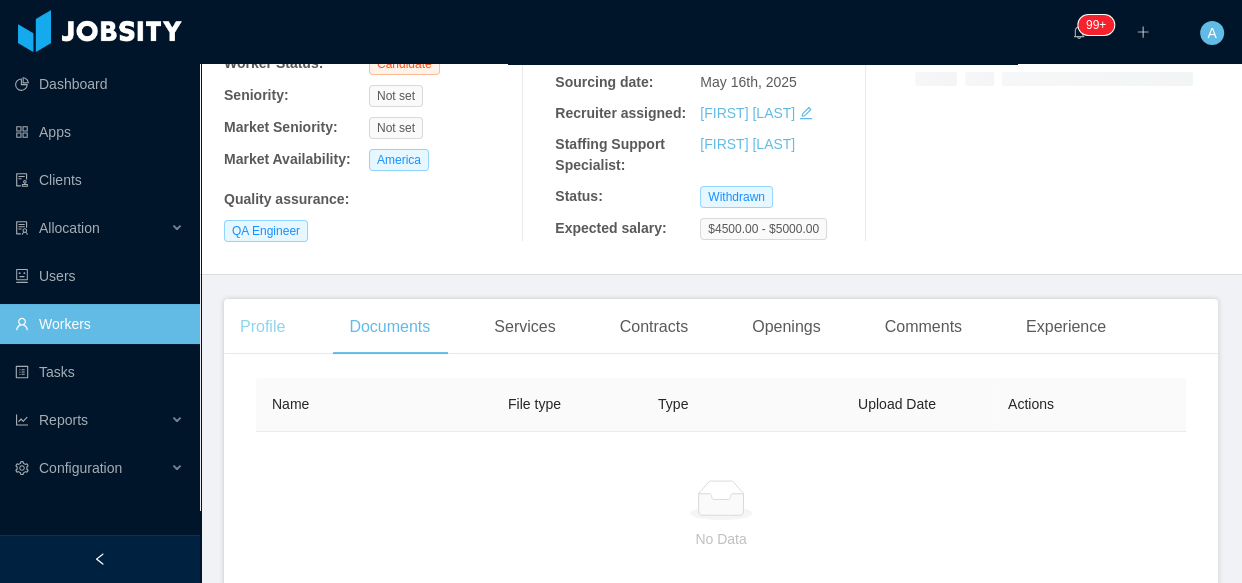 drag, startPoint x: 273, startPoint y: 354, endPoint x: 270, endPoint y: 332, distance: 22.203604 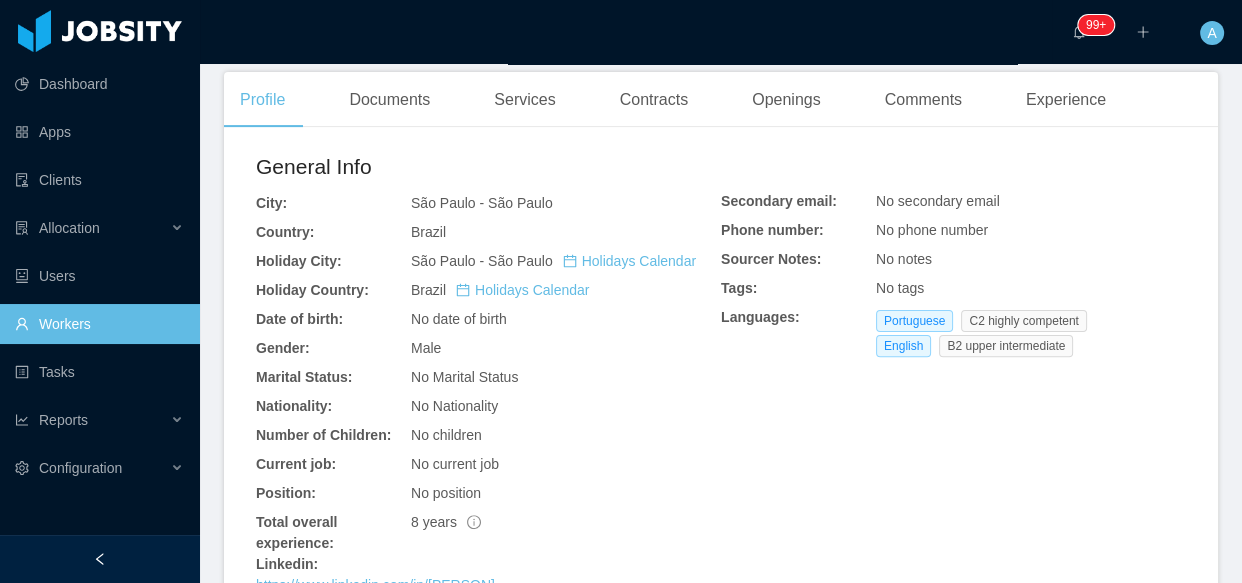 scroll, scrollTop: 100, scrollLeft: 0, axis: vertical 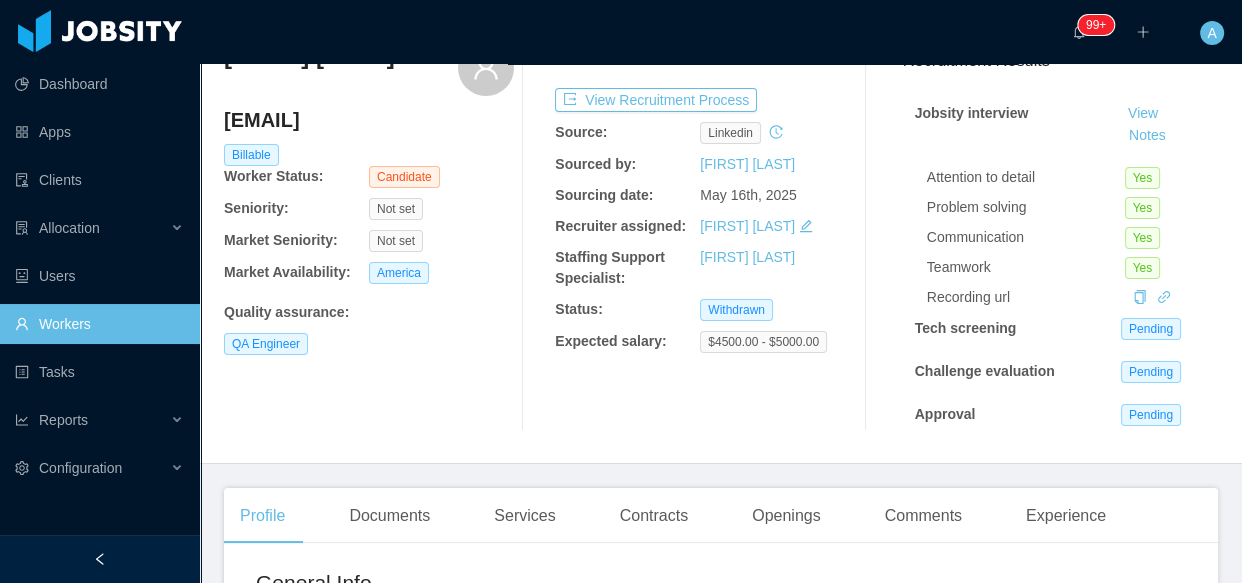 click on "Workers" at bounding box center [99, 324] 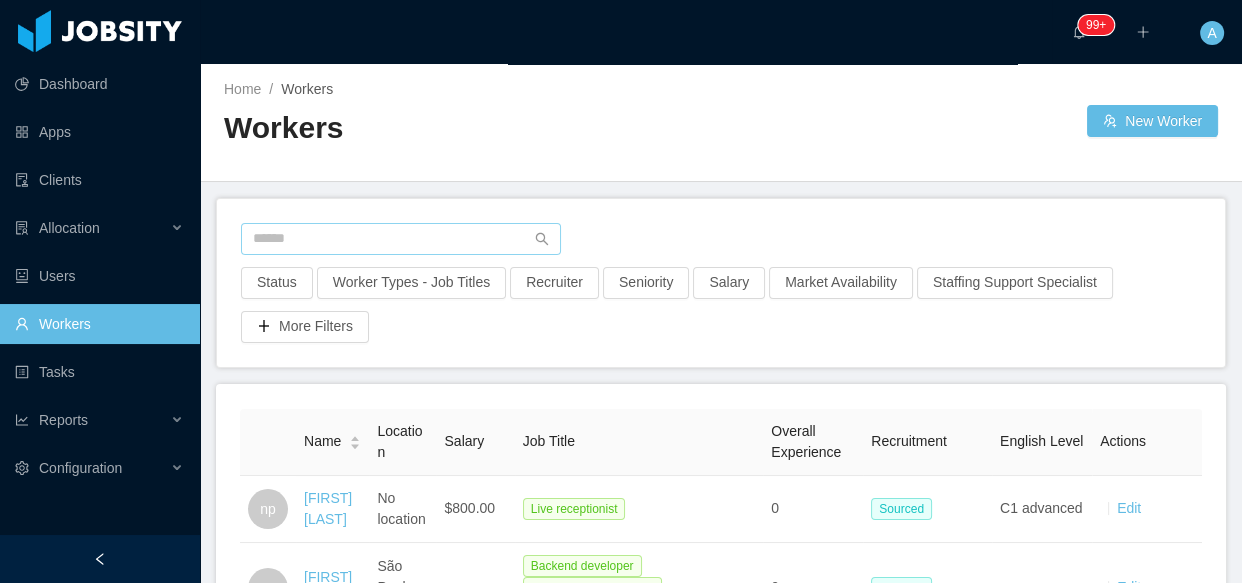 scroll, scrollTop: 0, scrollLeft: 0, axis: both 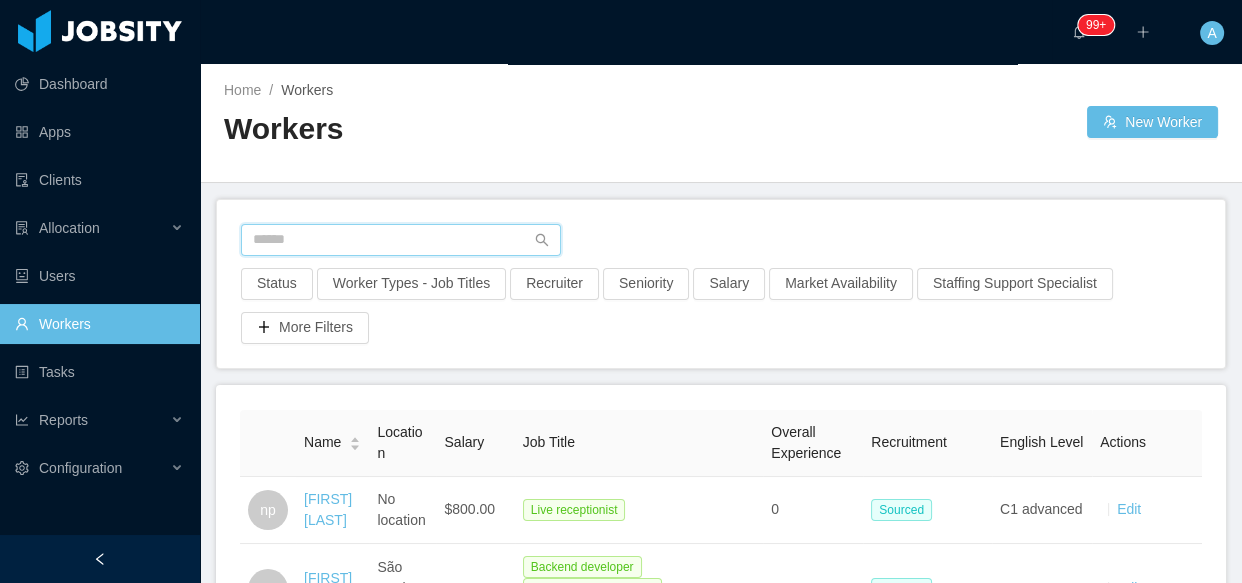click at bounding box center [401, 240] 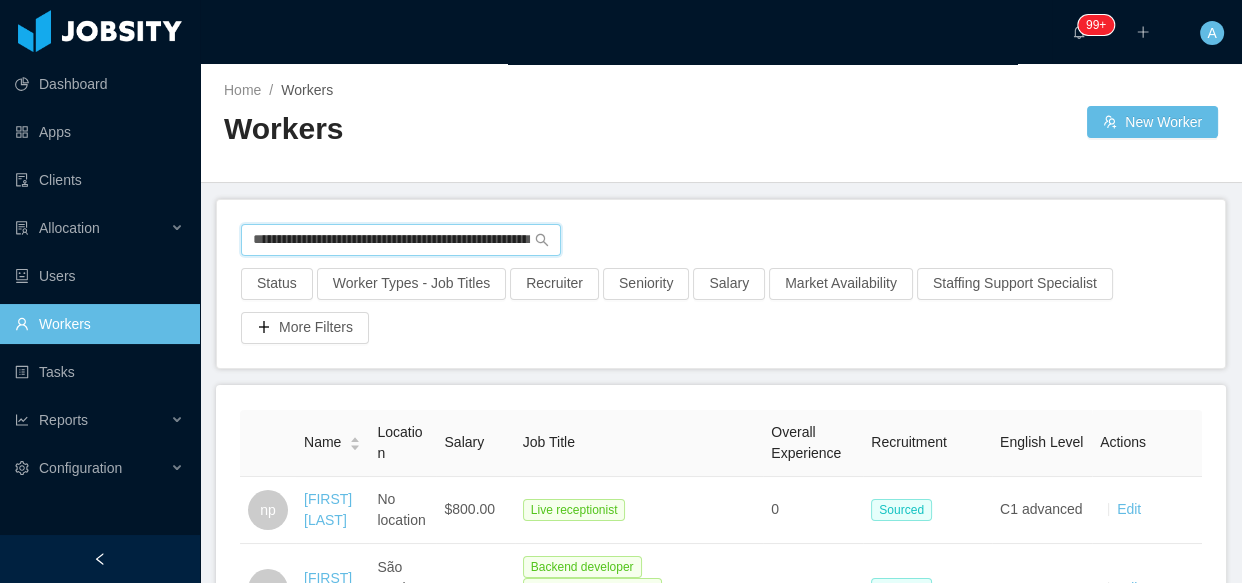 scroll, scrollTop: 0, scrollLeft: 100, axis: horizontal 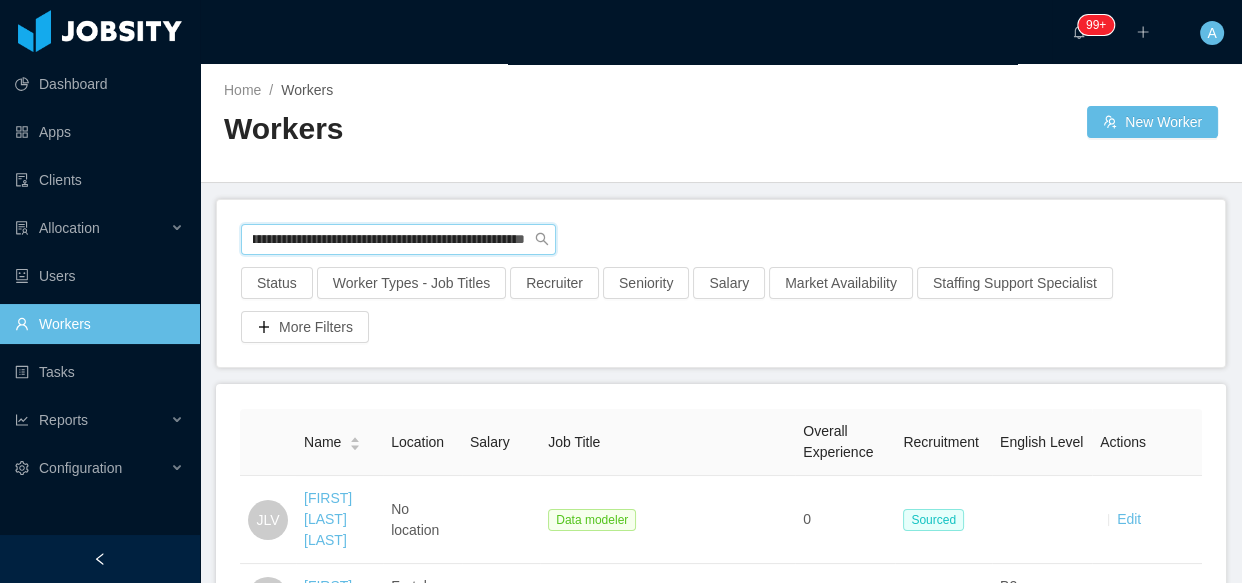 drag, startPoint x: 329, startPoint y: 231, endPoint x: 847, endPoint y: 211, distance: 518.386 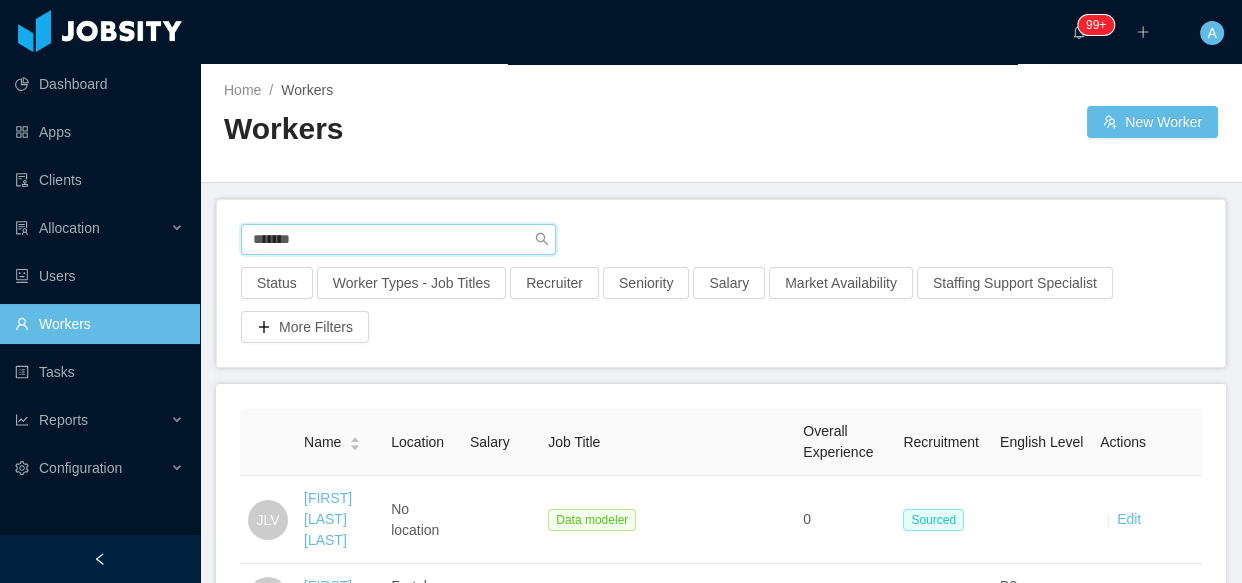 scroll, scrollTop: 0, scrollLeft: 0, axis: both 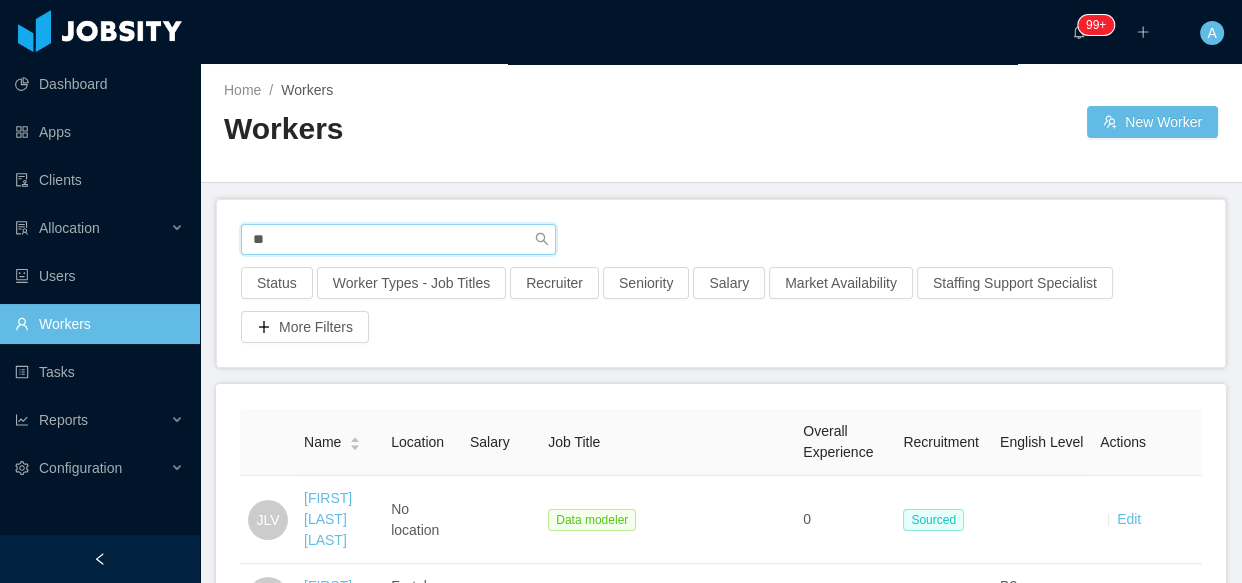 type on "*" 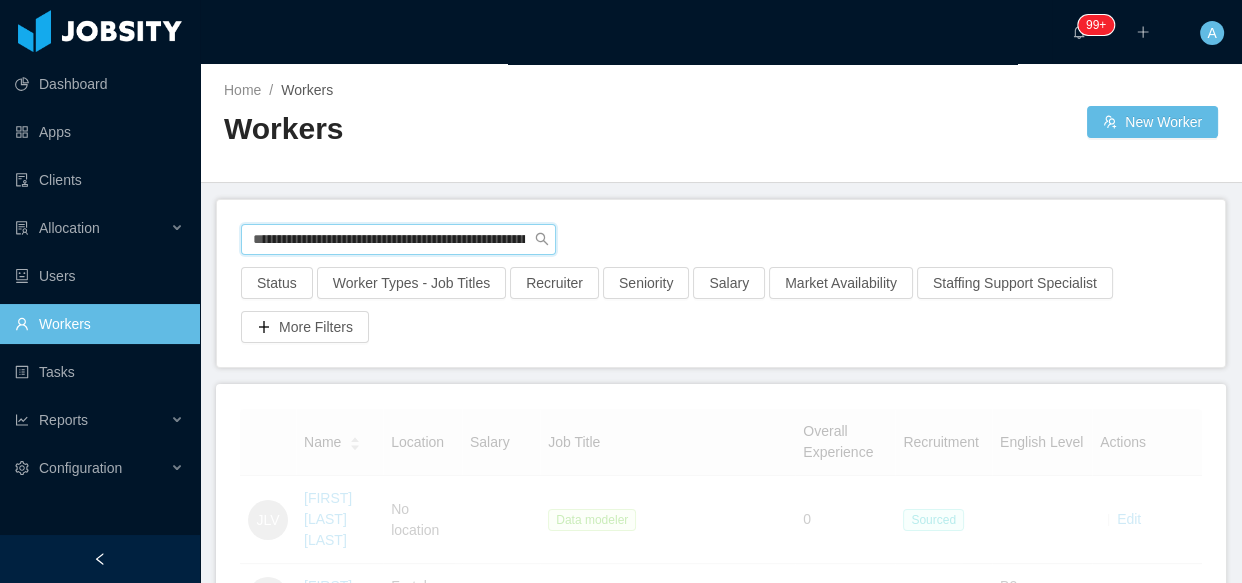 scroll, scrollTop: 0, scrollLeft: 115, axis: horizontal 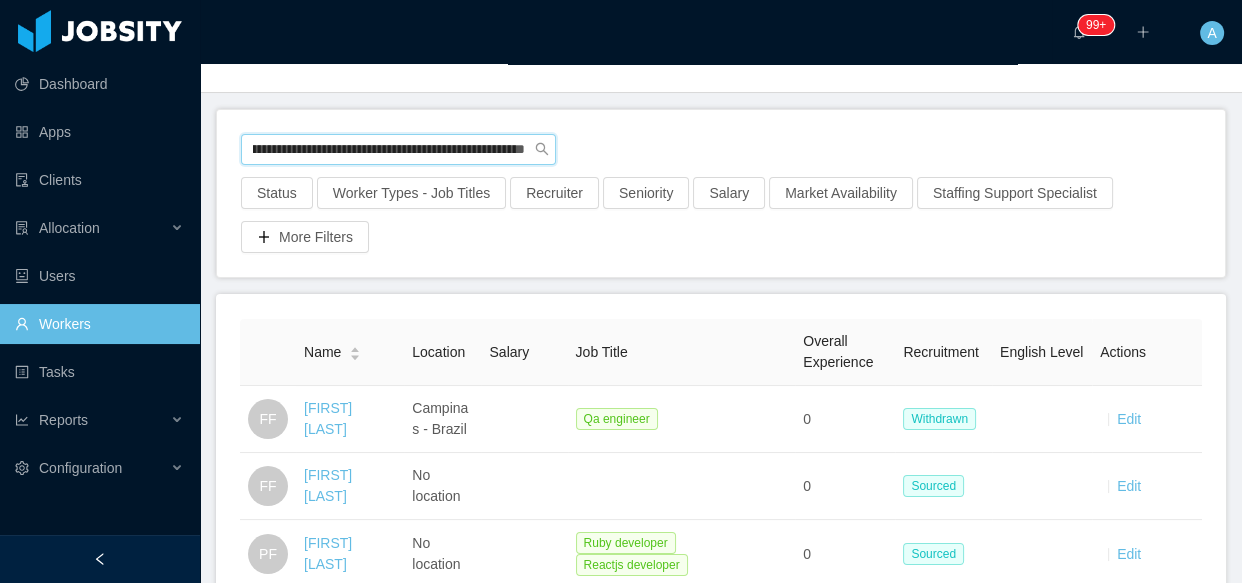 drag, startPoint x: 290, startPoint y: 143, endPoint x: 946, endPoint y: 101, distance: 657.34314 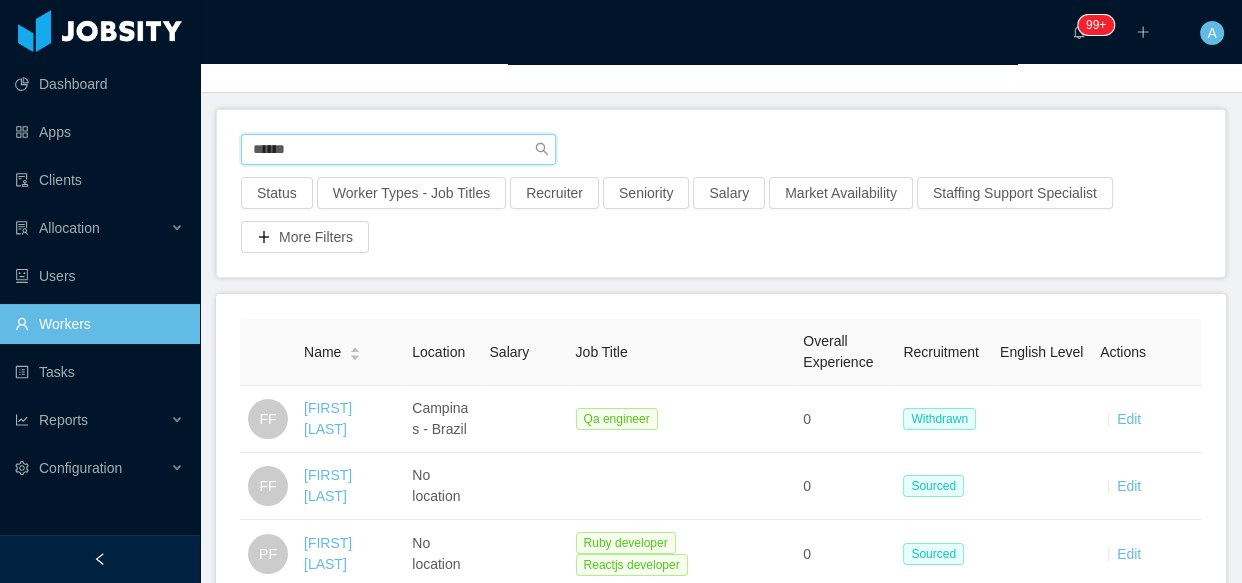 scroll, scrollTop: 0, scrollLeft: 0, axis: both 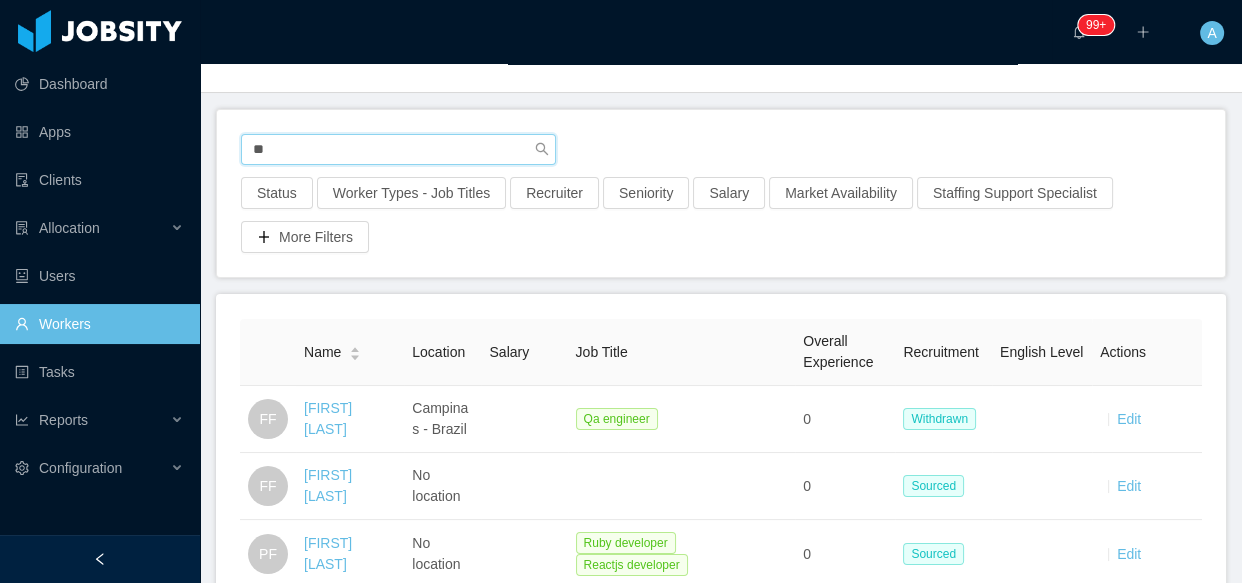 type on "*" 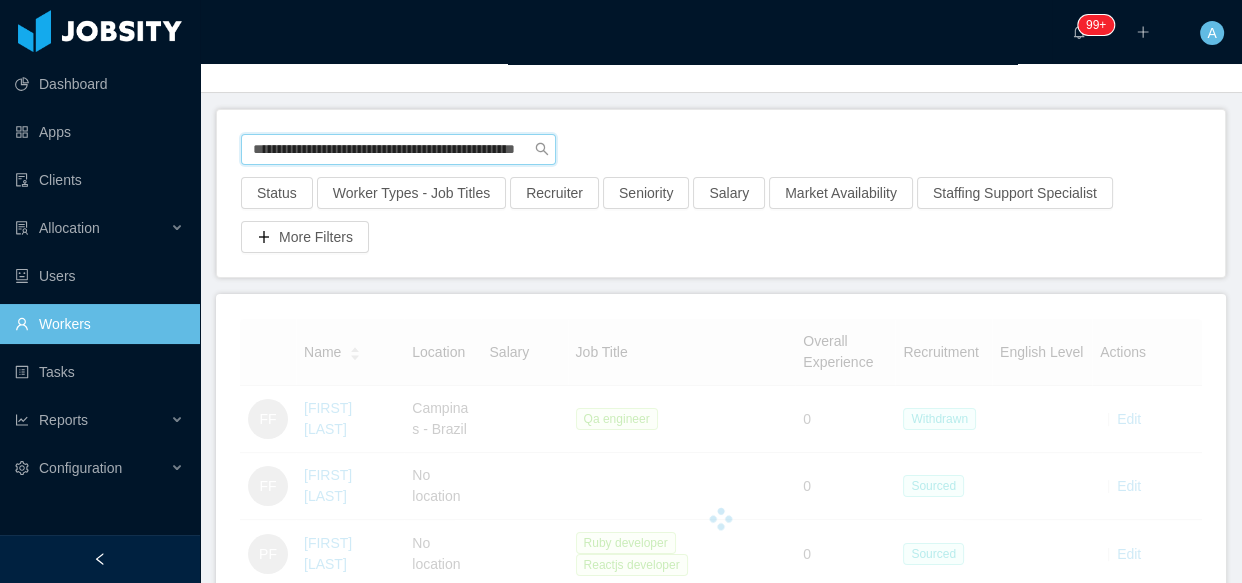 scroll, scrollTop: 0, scrollLeft: 72, axis: horizontal 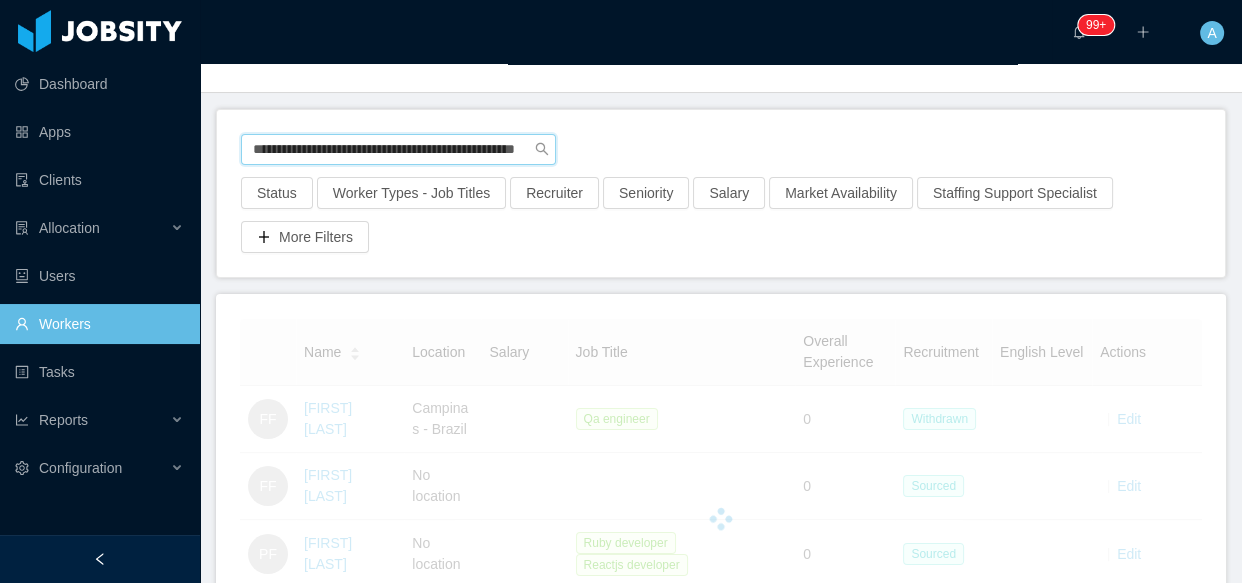 type on "**********" 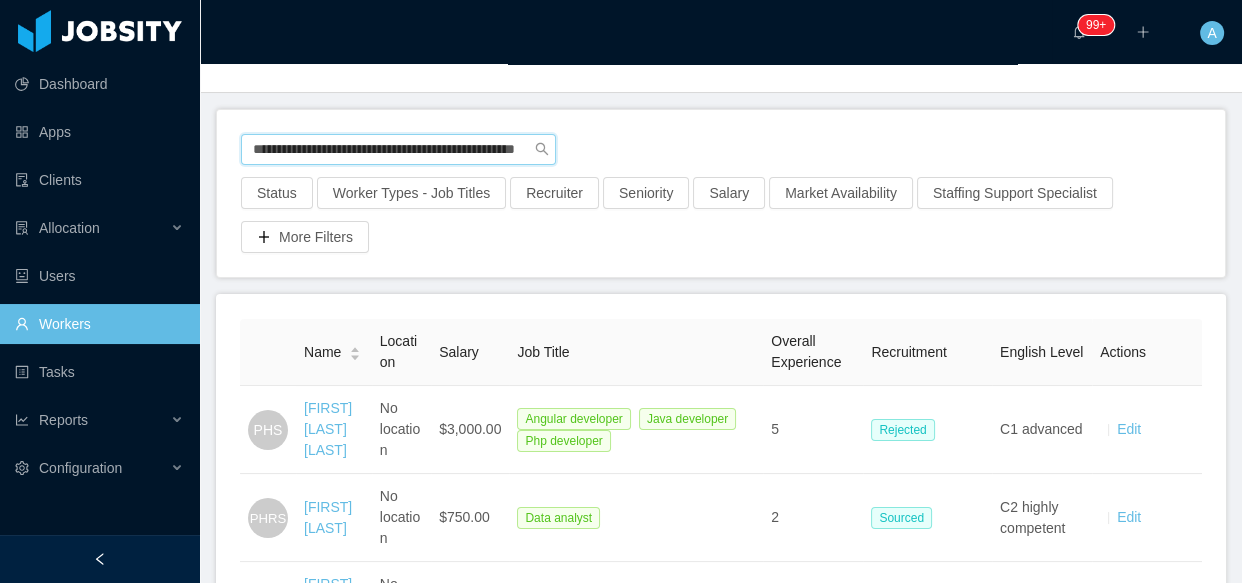 scroll, scrollTop: 0, scrollLeft: 0, axis: both 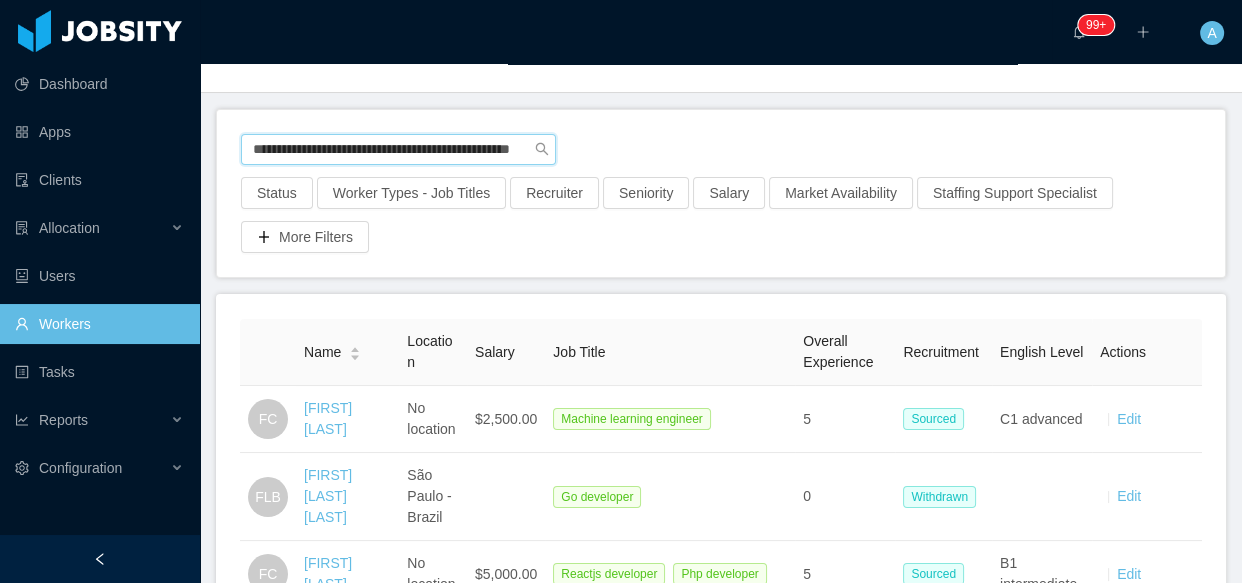 drag, startPoint x: 264, startPoint y: 159, endPoint x: 944, endPoint y: 153, distance: 680.0265 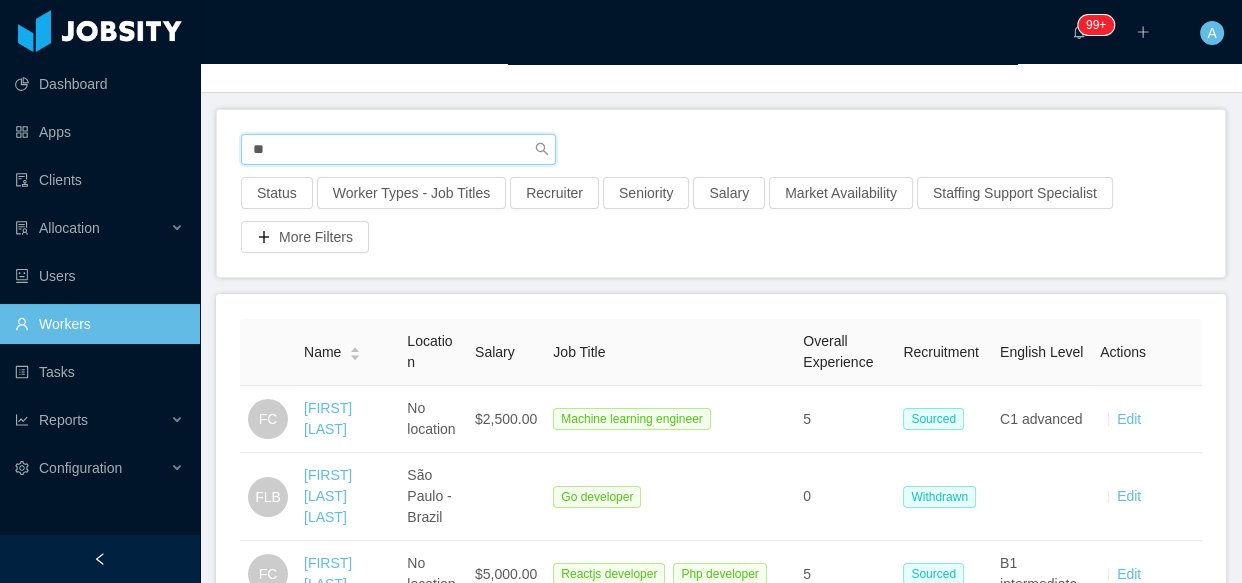 scroll, scrollTop: 0, scrollLeft: 0, axis: both 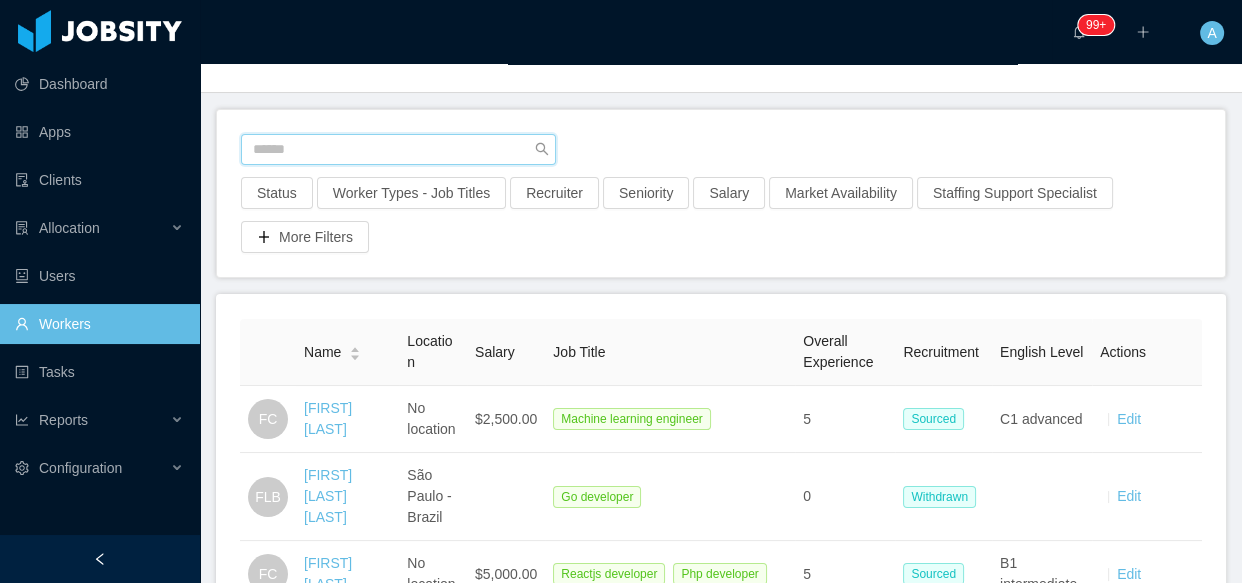 paste on "**********" 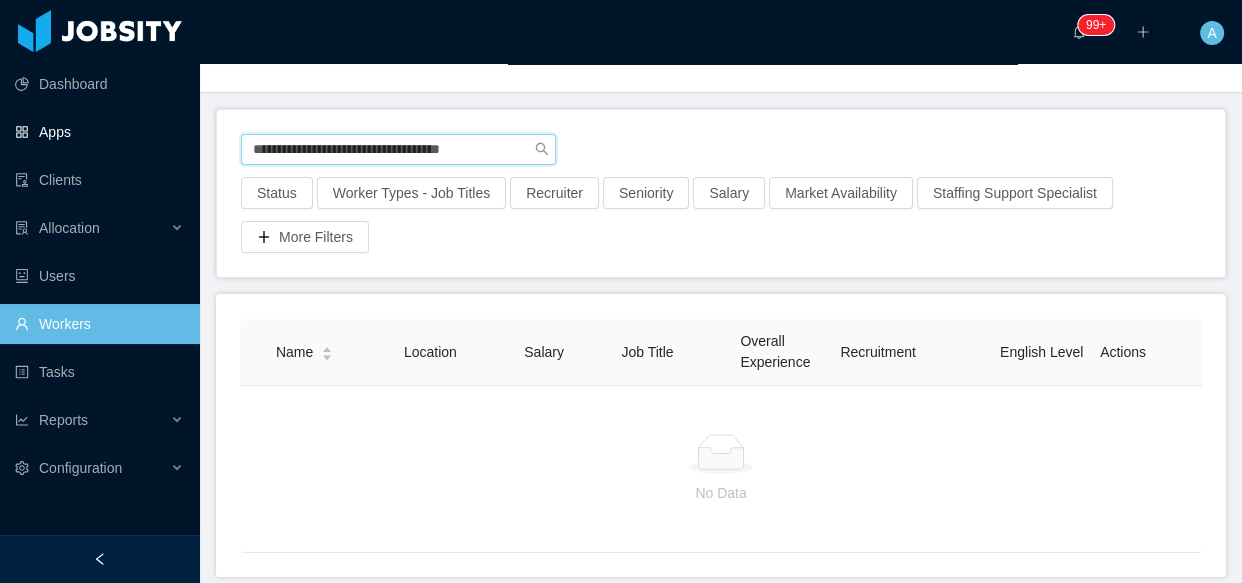 drag, startPoint x: 499, startPoint y: 147, endPoint x: 0, endPoint y: 137, distance: 499.1002 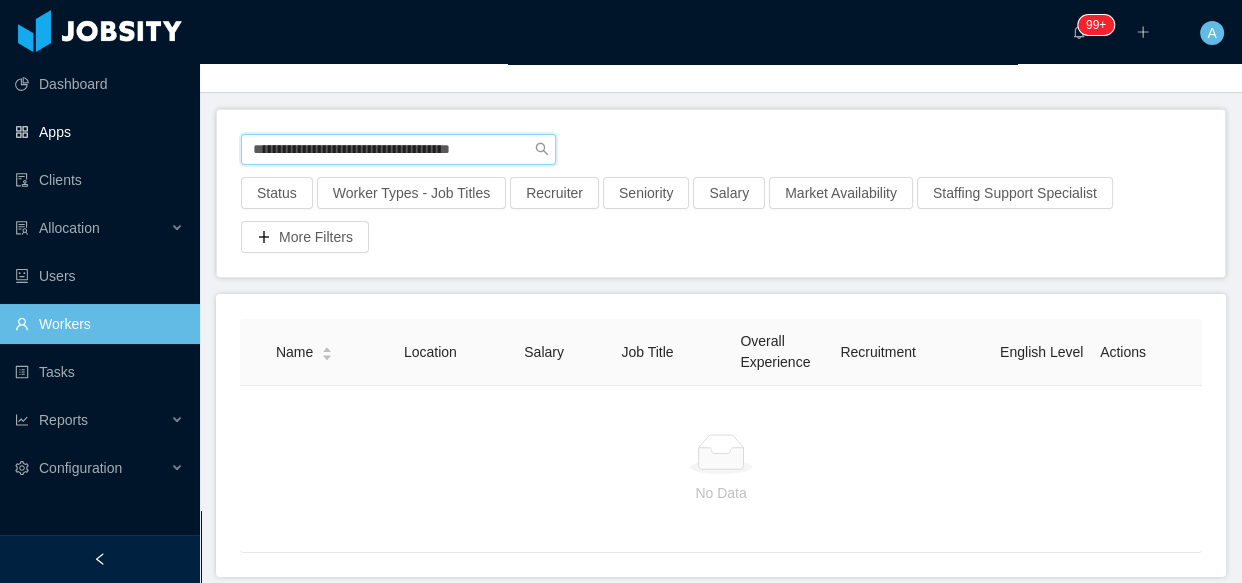 drag, startPoint x: 513, startPoint y: 149, endPoint x: 0, endPoint y: 119, distance: 513.87646 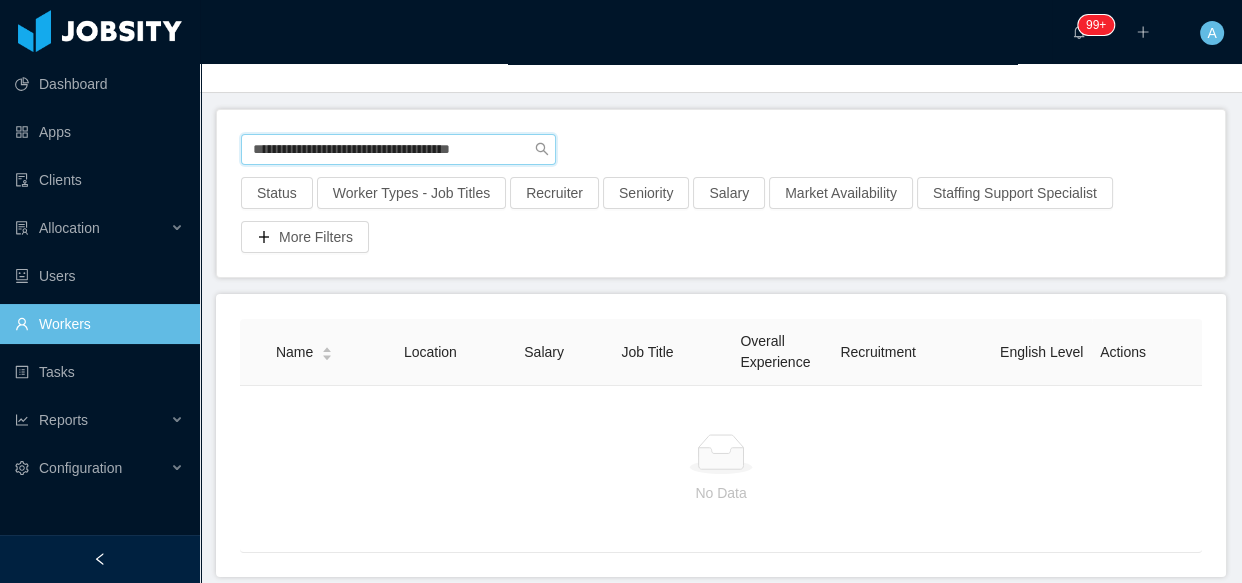 paste on "**" 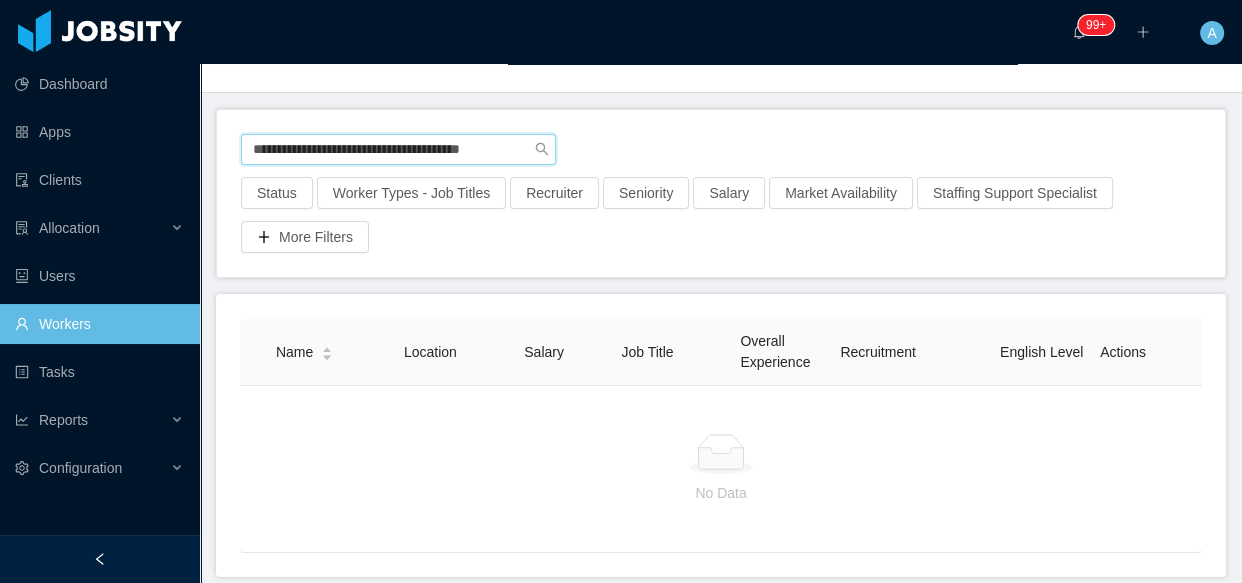type on "**********" 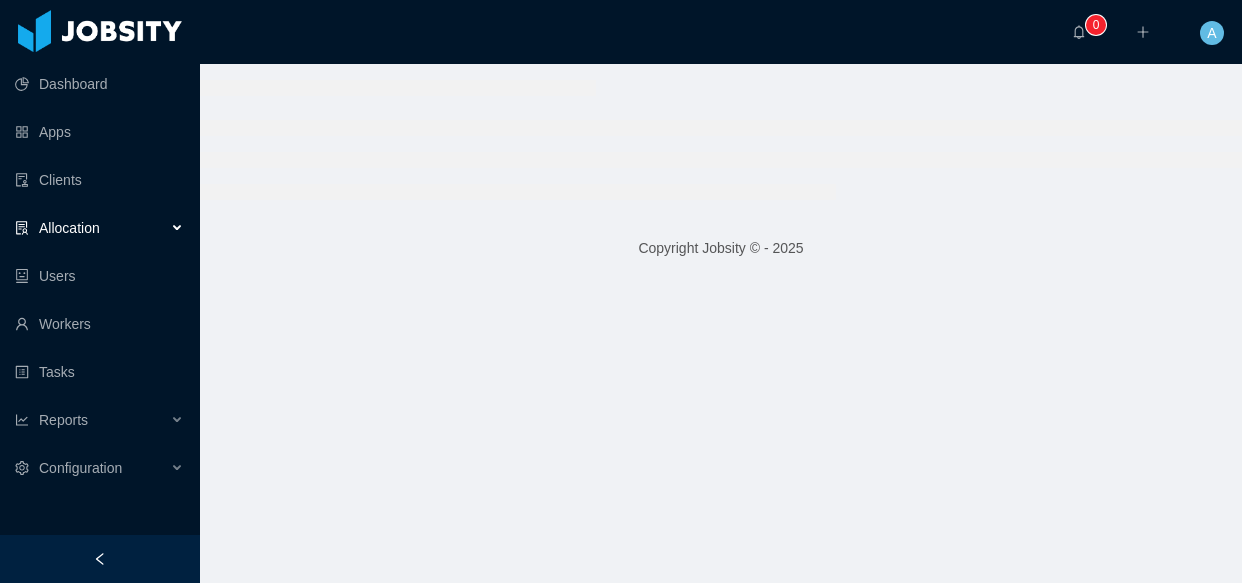 scroll, scrollTop: 0, scrollLeft: 0, axis: both 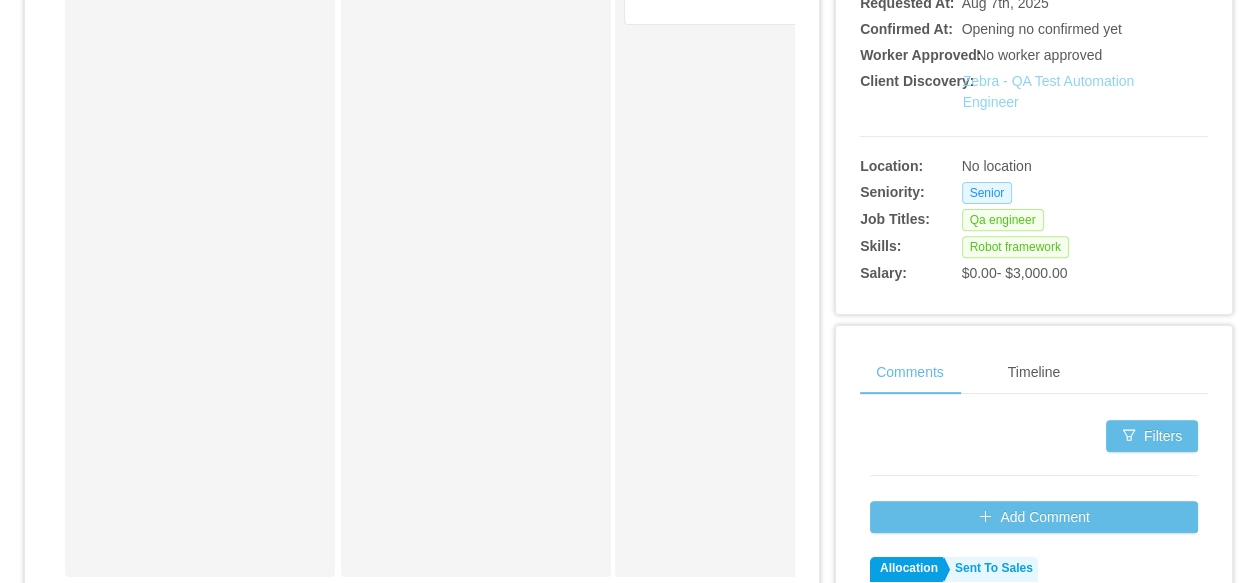 click on "Zebra - QA Test Automation Engineer" at bounding box center [1049, 91] 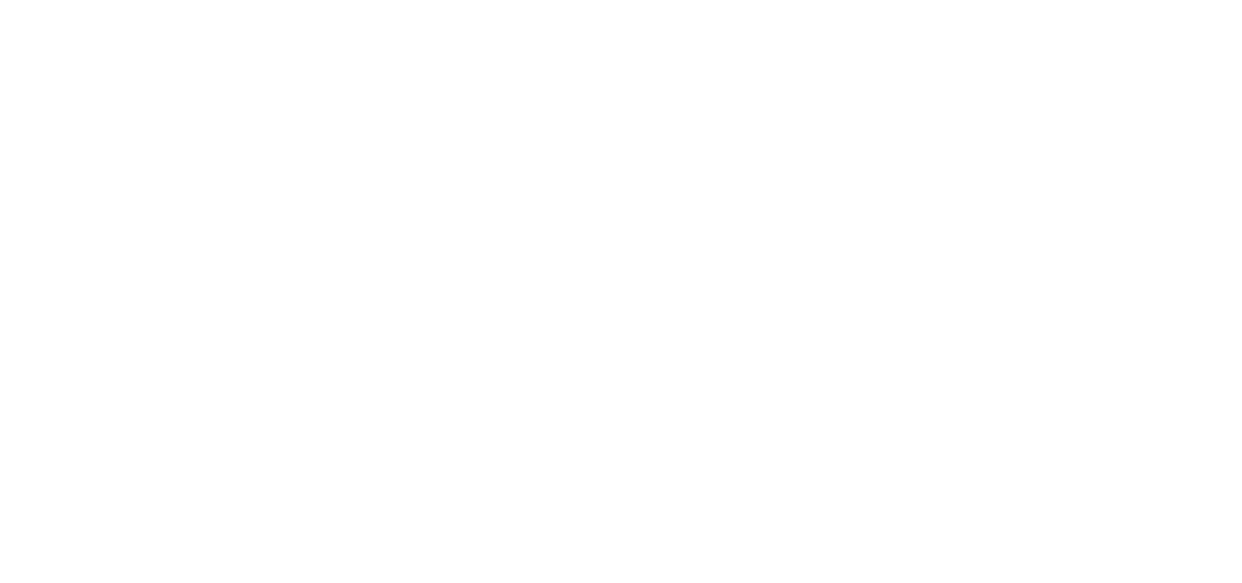 scroll, scrollTop: 0, scrollLeft: 0, axis: both 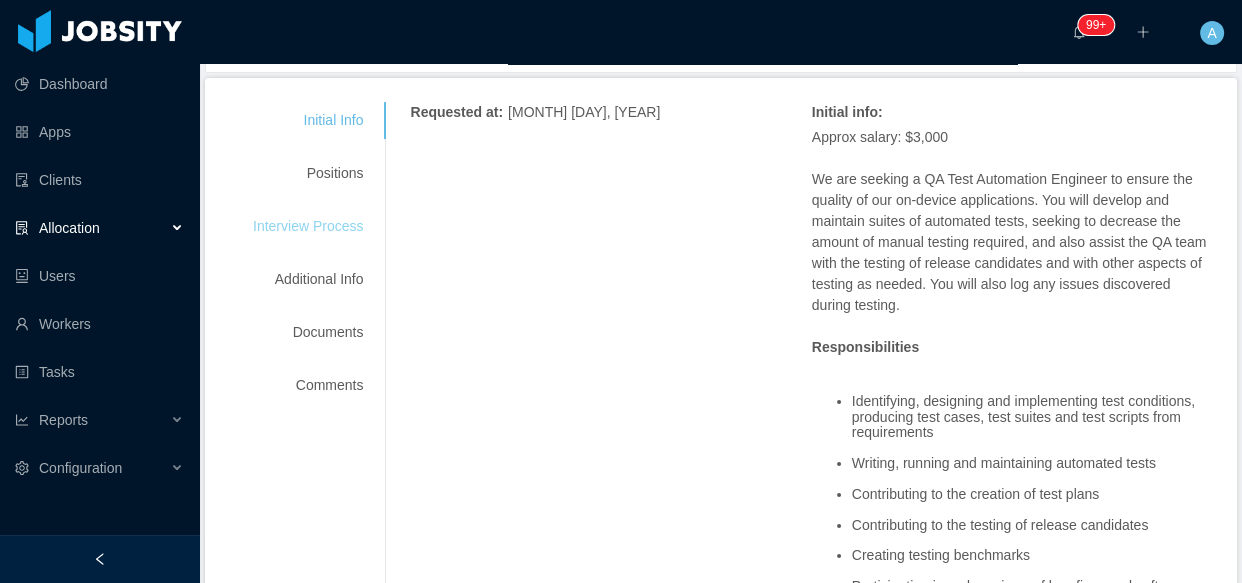 click on "Interview Process" at bounding box center (308, 226) 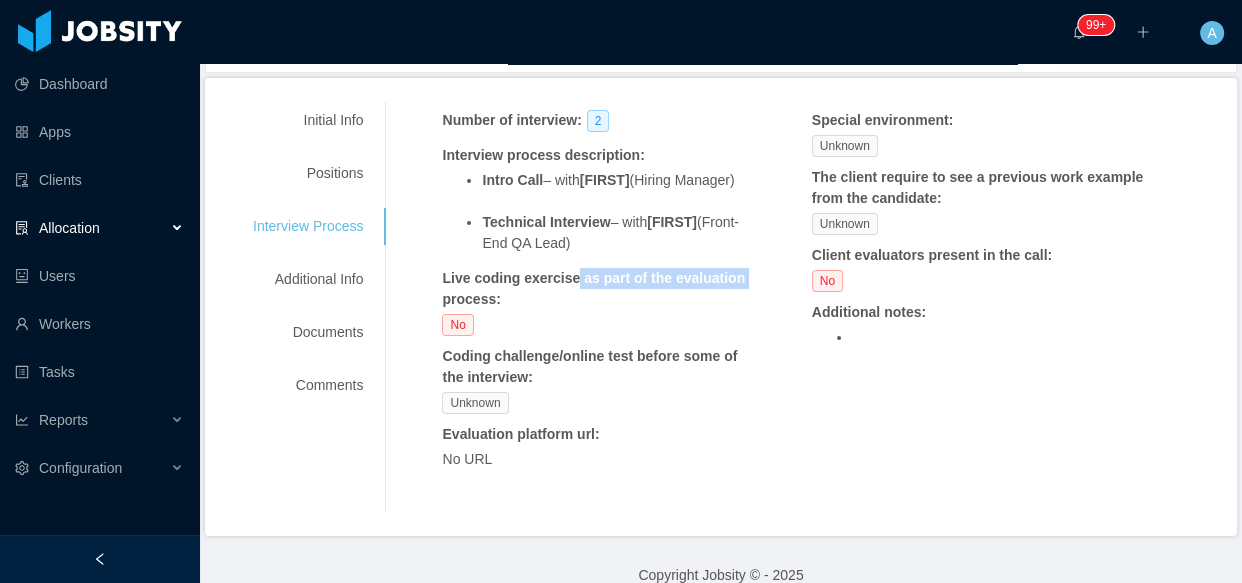 drag, startPoint x: 430, startPoint y: 292, endPoint x: 567, endPoint y: 268, distance: 139.0863 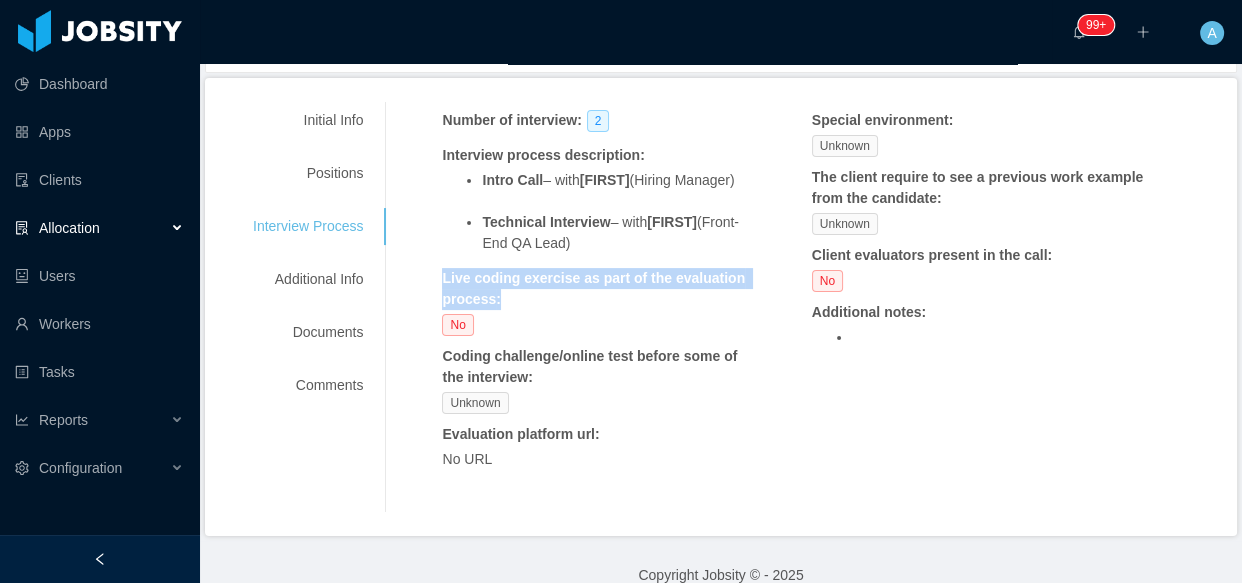 drag, startPoint x: 495, startPoint y: 302, endPoint x: 412, endPoint y: 280, distance: 85.86617 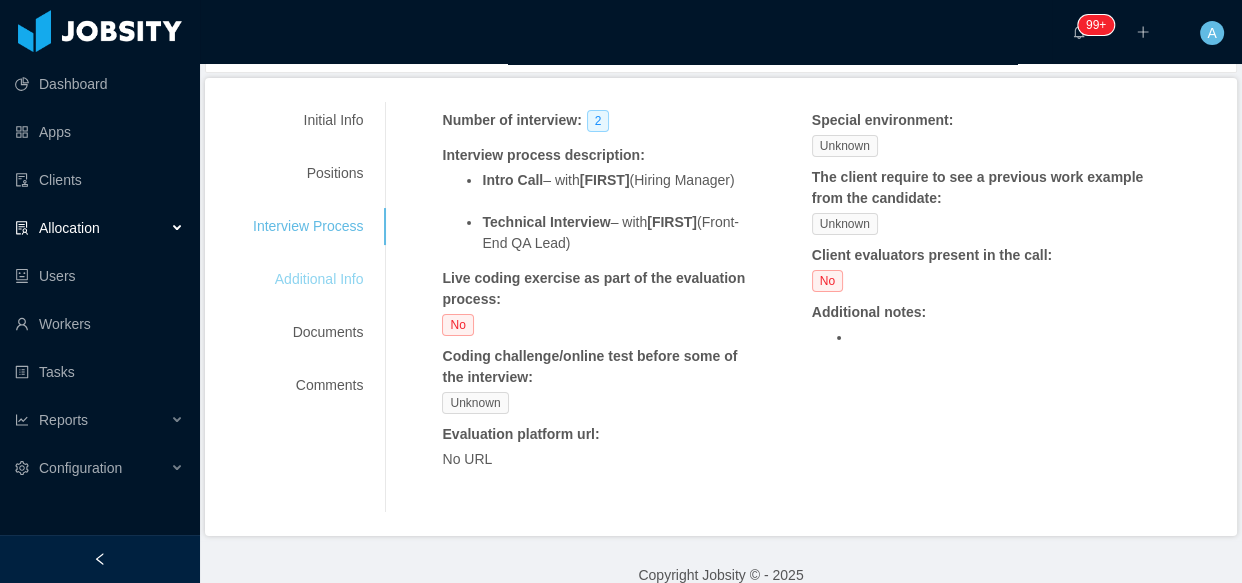 click on "Additional Info" at bounding box center [308, 279] 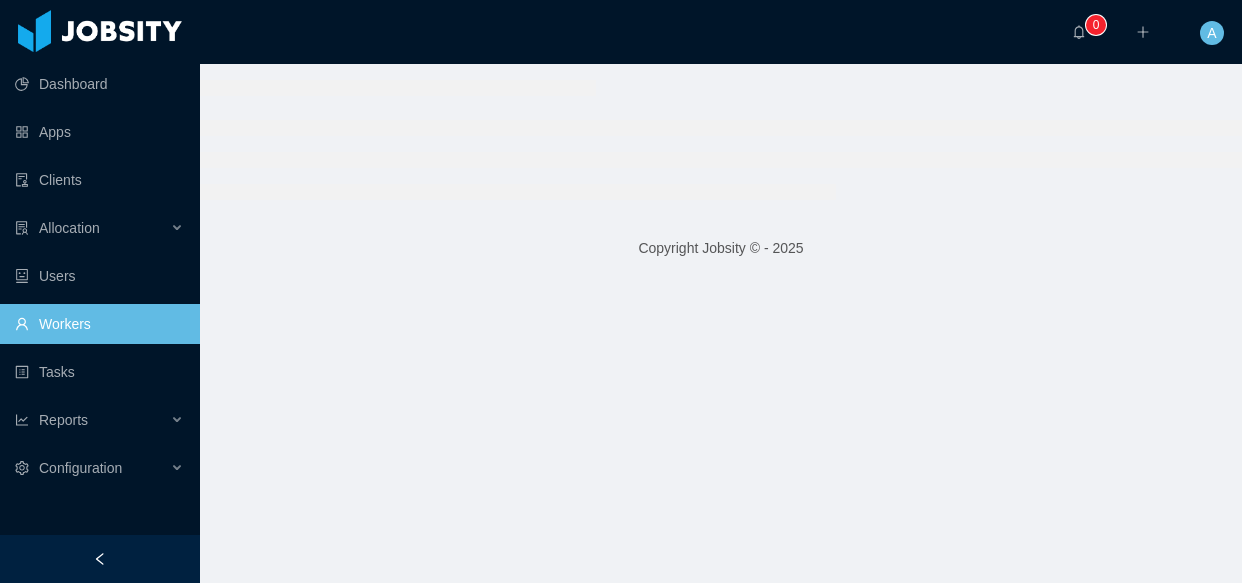 scroll, scrollTop: 0, scrollLeft: 0, axis: both 